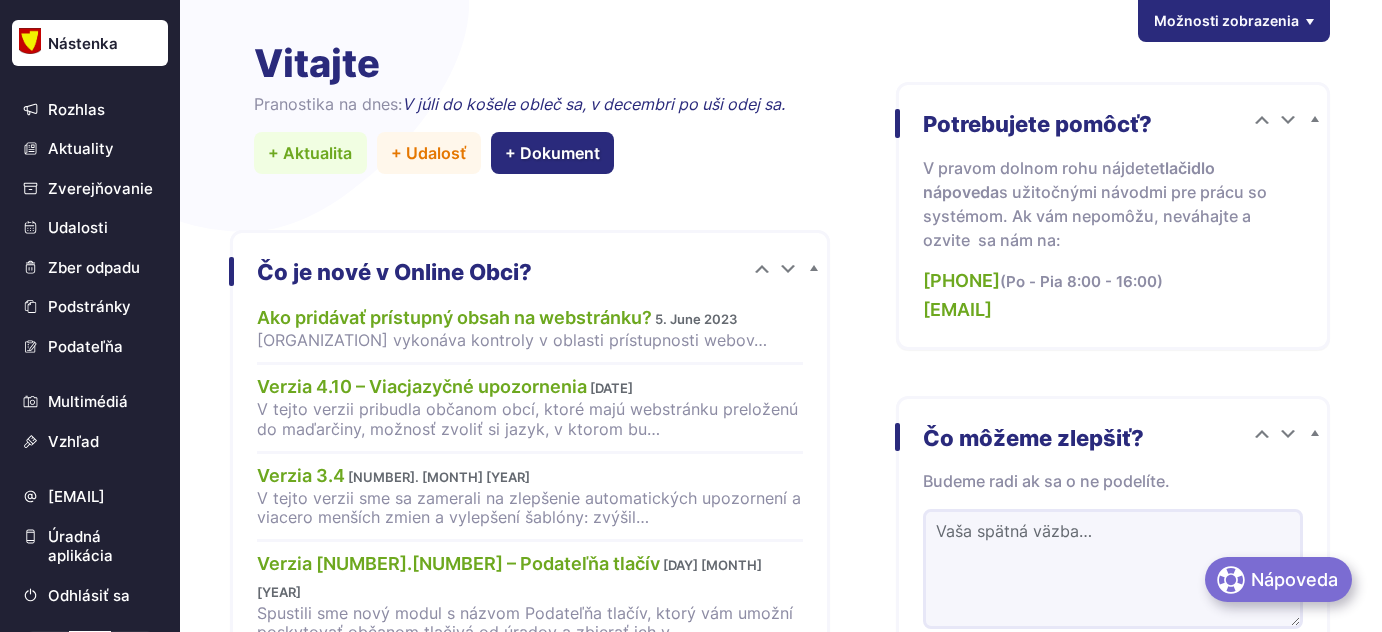 scroll, scrollTop: 0, scrollLeft: 0, axis: both 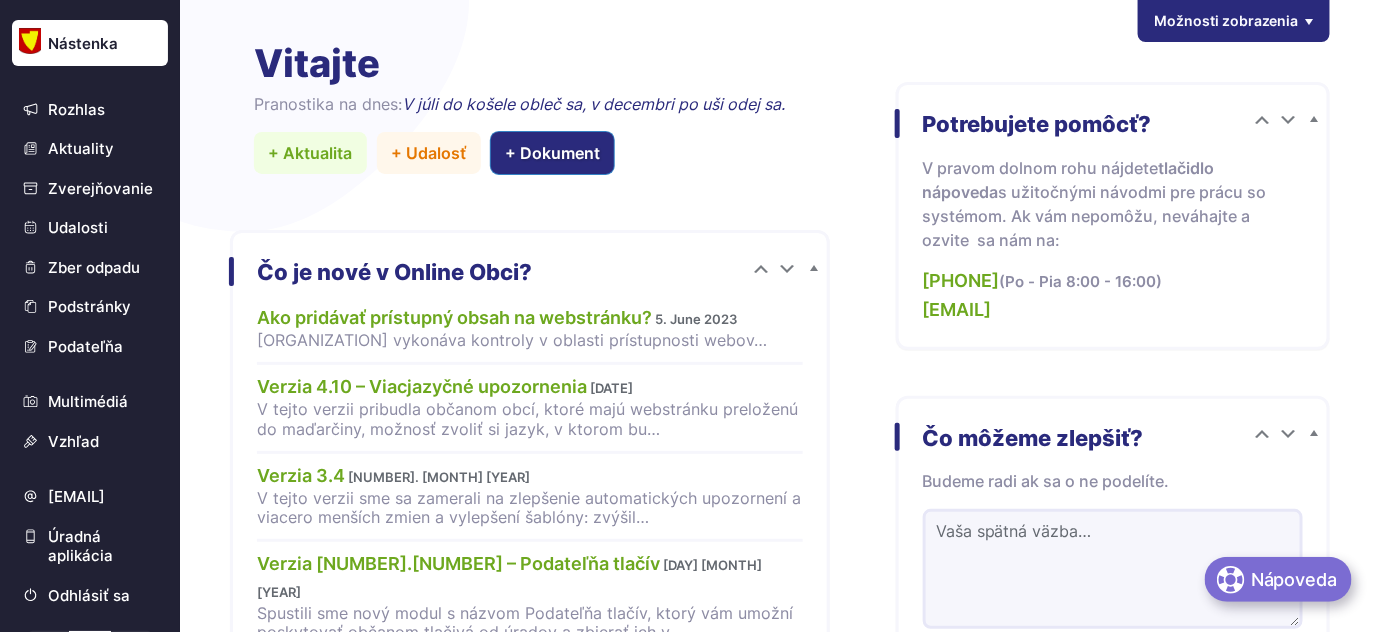 click on "+ Dokument" at bounding box center (553, 153) 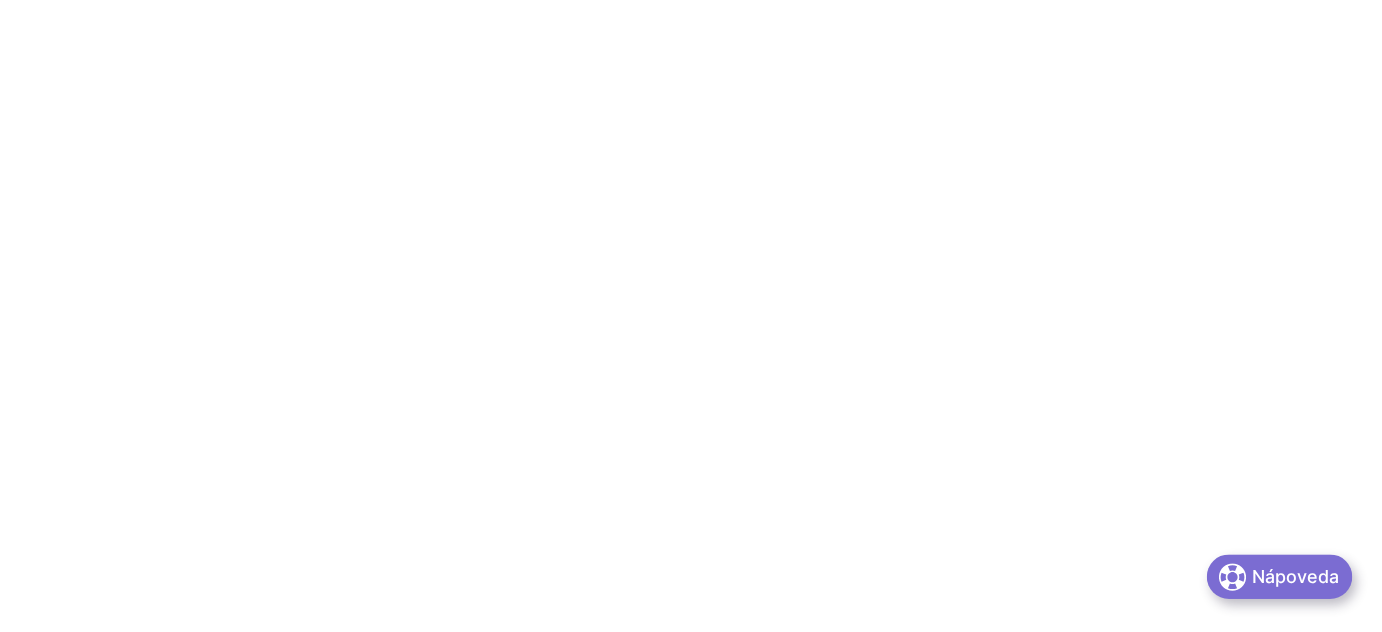 scroll, scrollTop: 0, scrollLeft: 0, axis: both 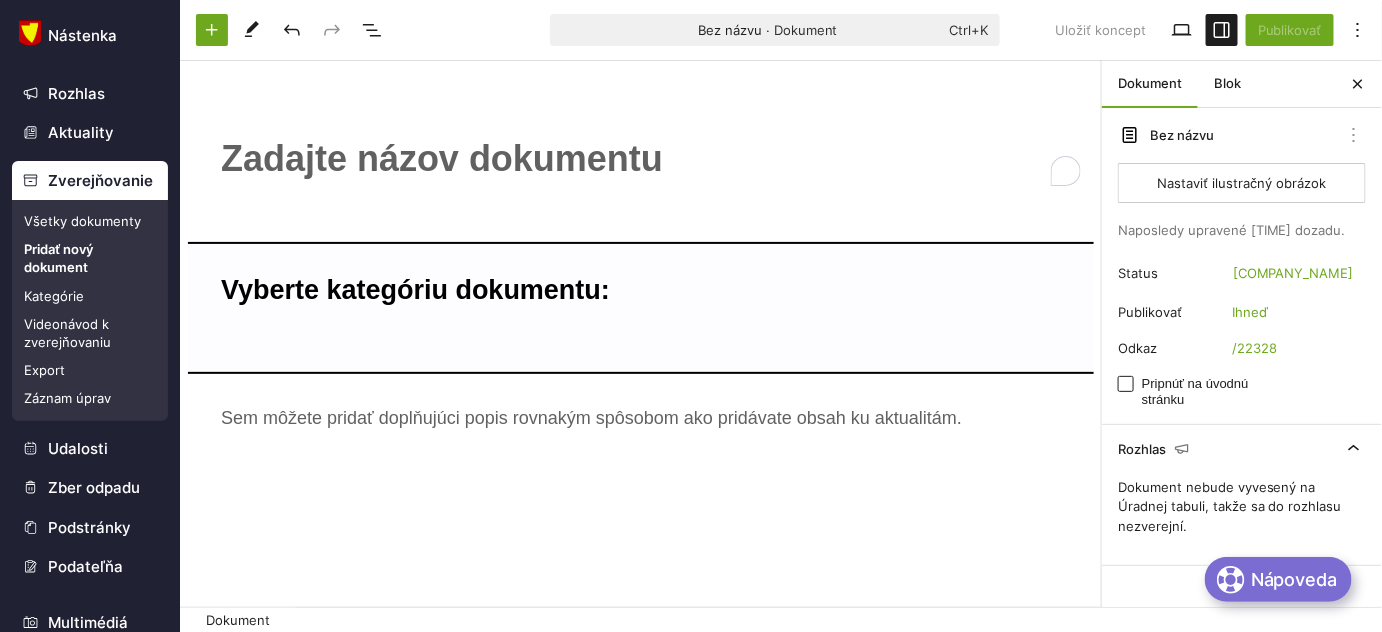 click on "﻿ Vyberte kategóriu dokumentu: ﻿" at bounding box center [641, 399] 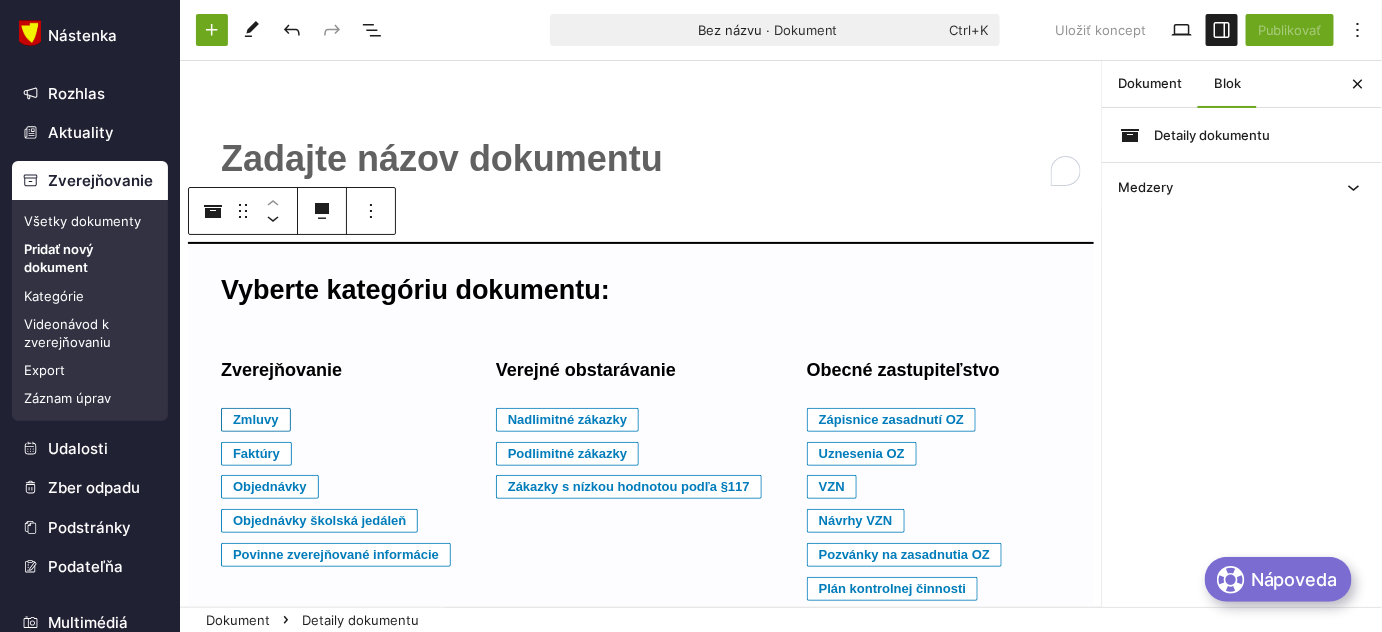 click on "Zmluvy" at bounding box center (256, 420) 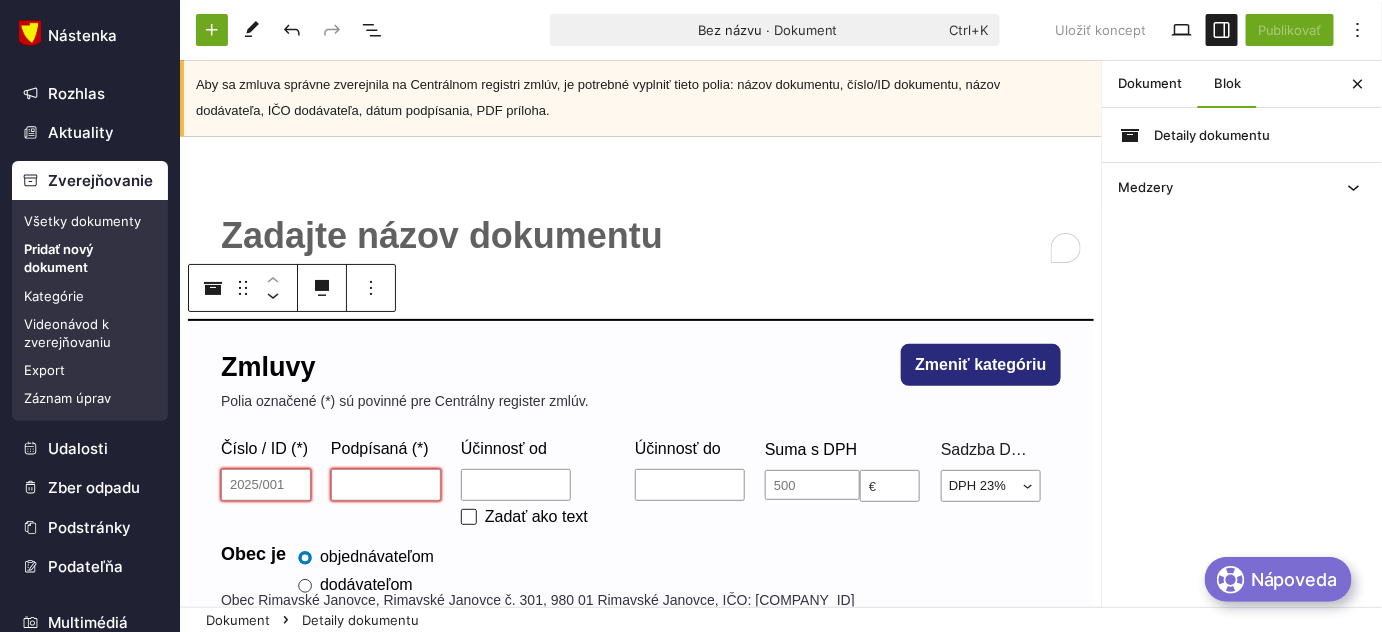 click on "﻿" at bounding box center [641, 236] 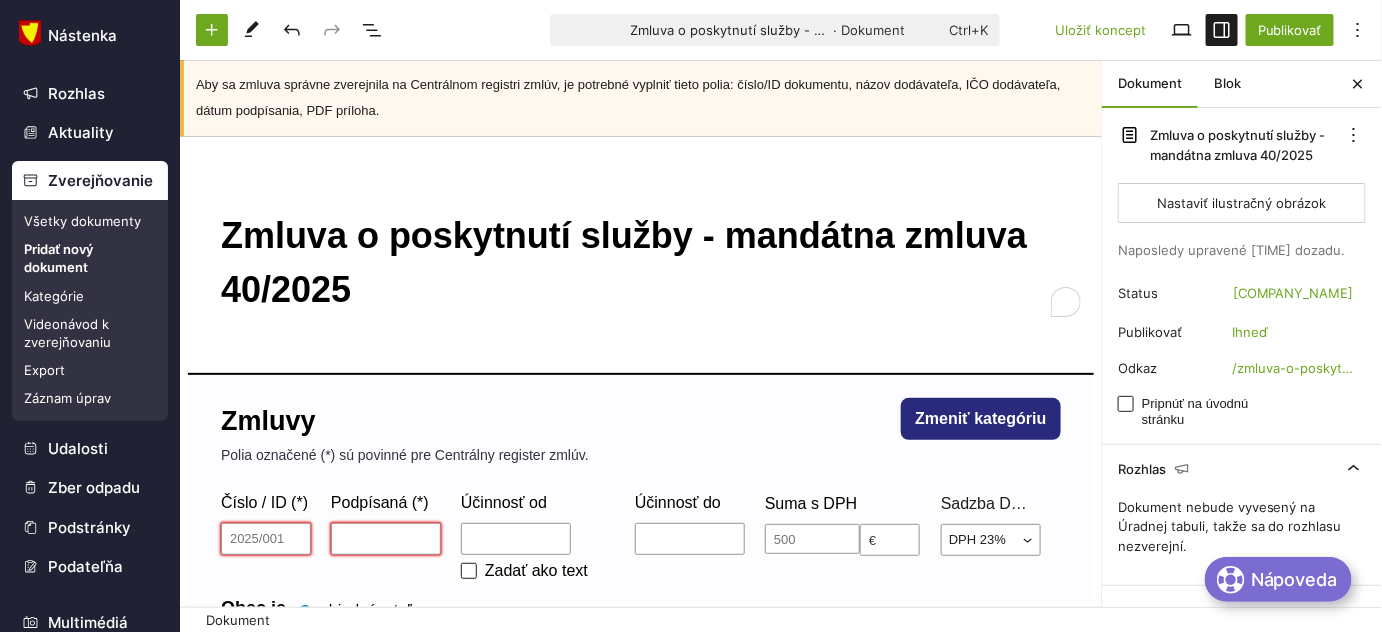 drag, startPoint x: 203, startPoint y: 294, endPoint x: 384, endPoint y: 300, distance: 181.09943 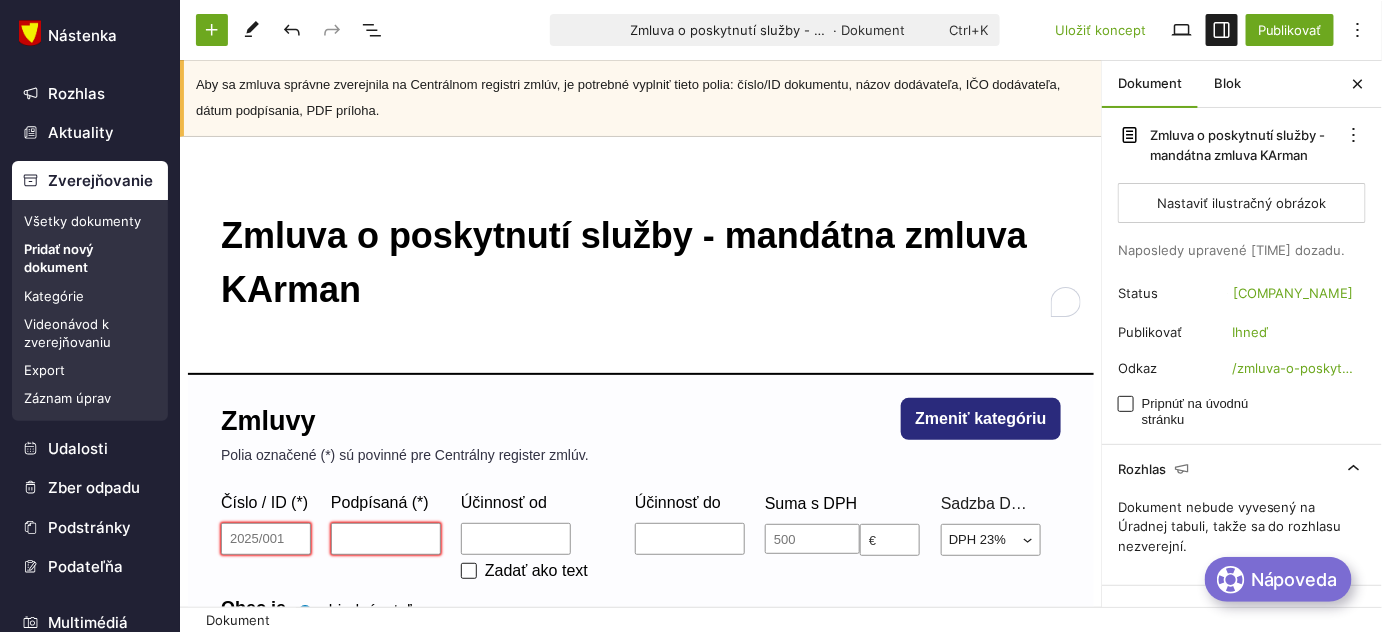 click on "Zmluva o poskytnutí služby - mandátna zmluva KArman" at bounding box center [641, 263] 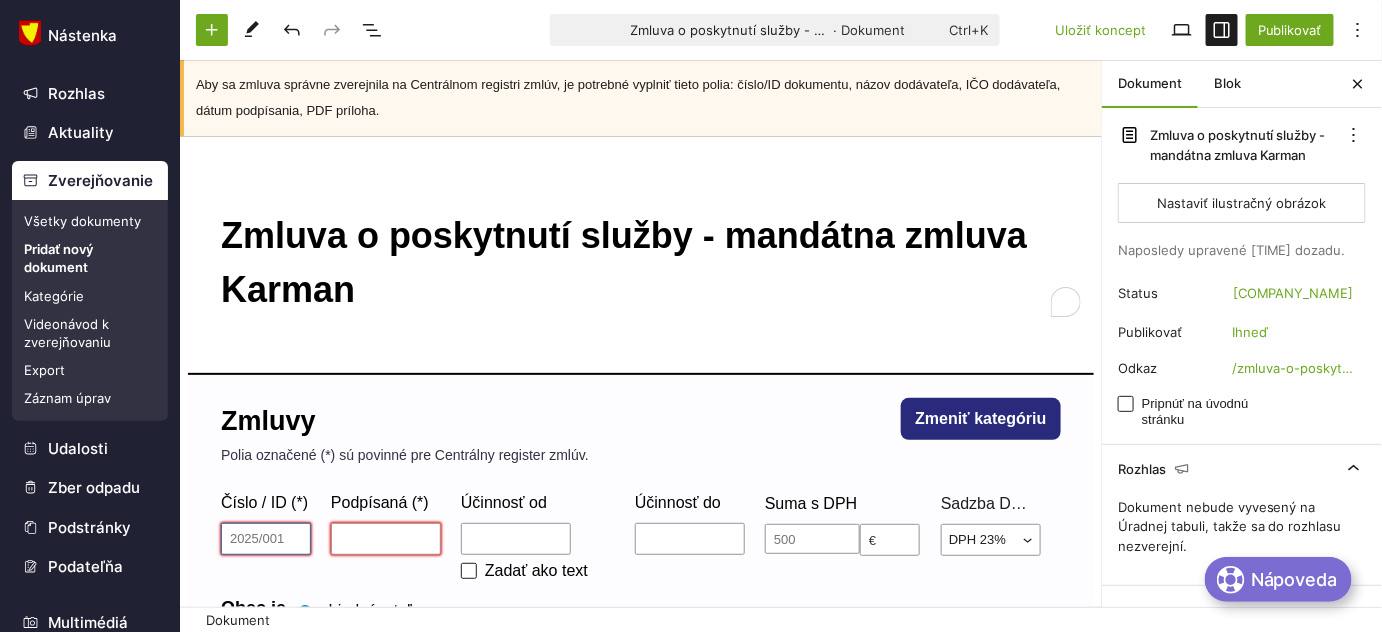click on "Číslo / ID (*)" at bounding box center (266, 539) 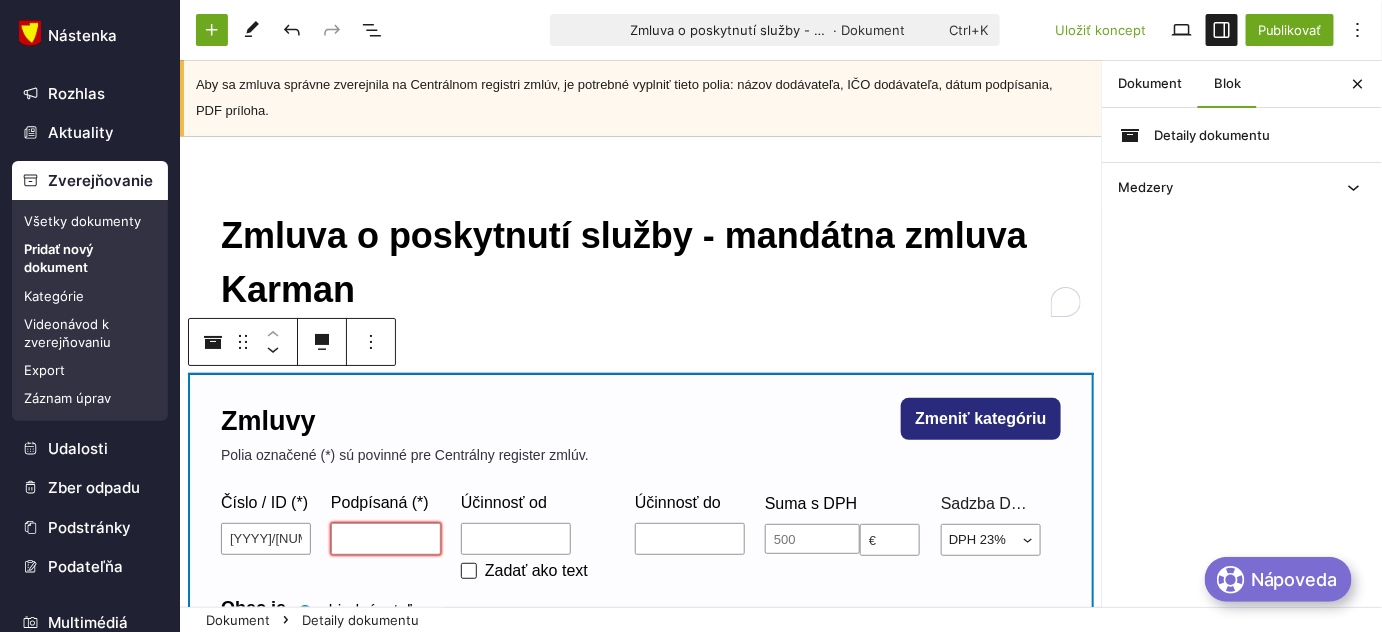 click on "Číslo / ID (*) 2025/40 Podpísaná (*) Účinnosť od Zadať ako text Účinnosť do Suma s DPH € Sadzba DPH DPH 23% DPH 19% DPH 5% Neplatca DPH 20% DPH 10% Obec je objednávateľom dodávateľom Obec Rimavské Janovce, Rimavské Janovce č. 301, 980 01 Rimavské Janovce, IČO: 00319058 Dodávateľ Začnite písať IČO alebo obchodný názov pre automatické vyplnenie… Názov (*) IČO (*) Ulica PSČ Mesto Je fyzickou osobou Odkaz na profil verejného obstarávateľa Podľa povinnosti popísanej na https://www.crz.gov.sk/faq/ teraz môžete vložiť odkaz sem namiesto popisu dokumentu." at bounding box center [641, 742] 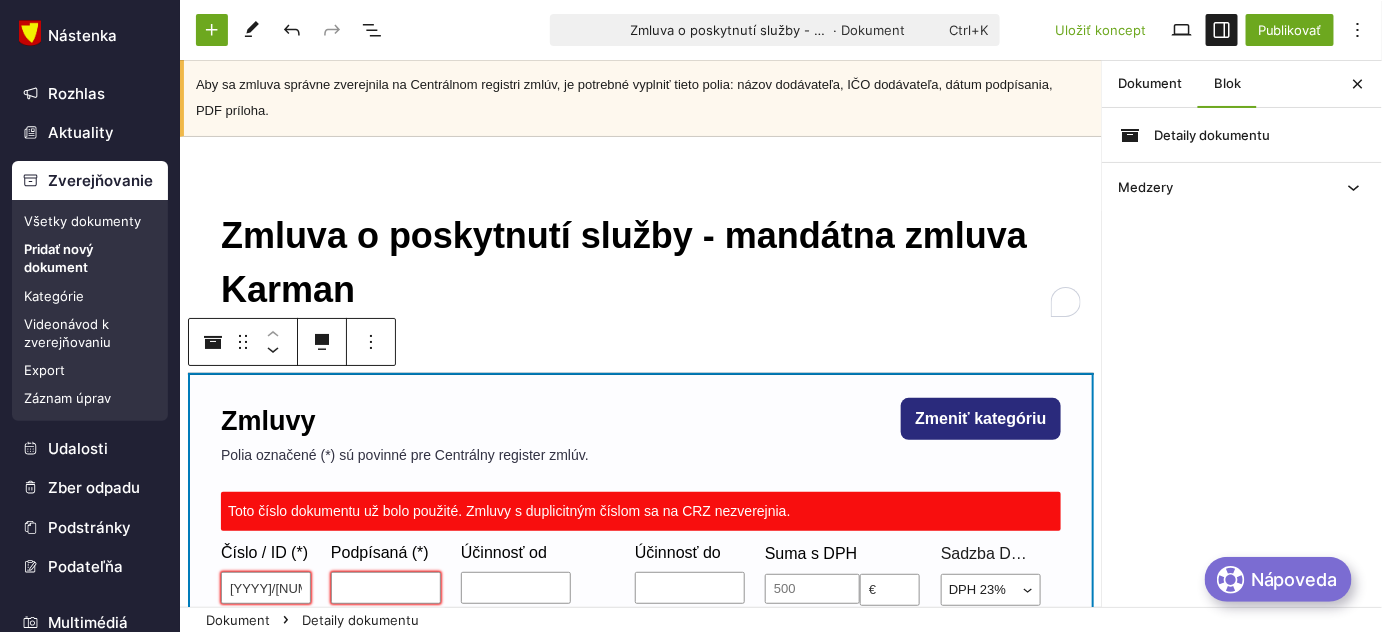 scroll, scrollTop: 181, scrollLeft: 0, axis: vertical 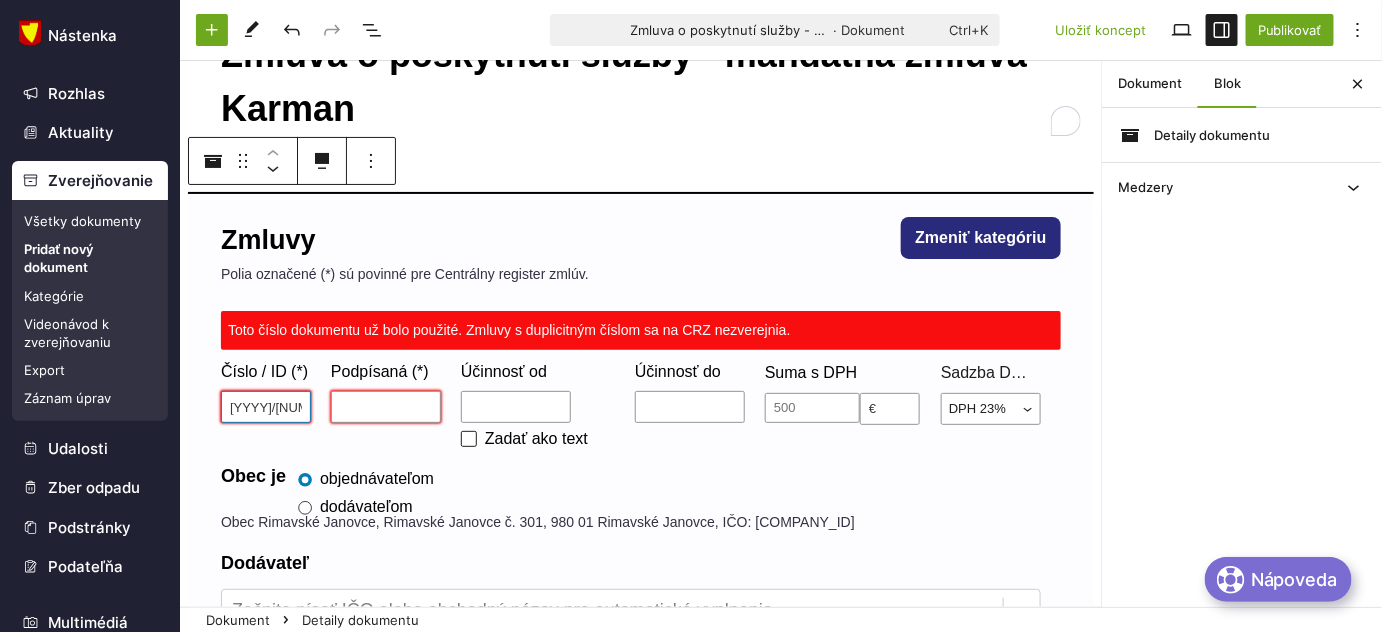 click on "2025/40" at bounding box center [266, 407] 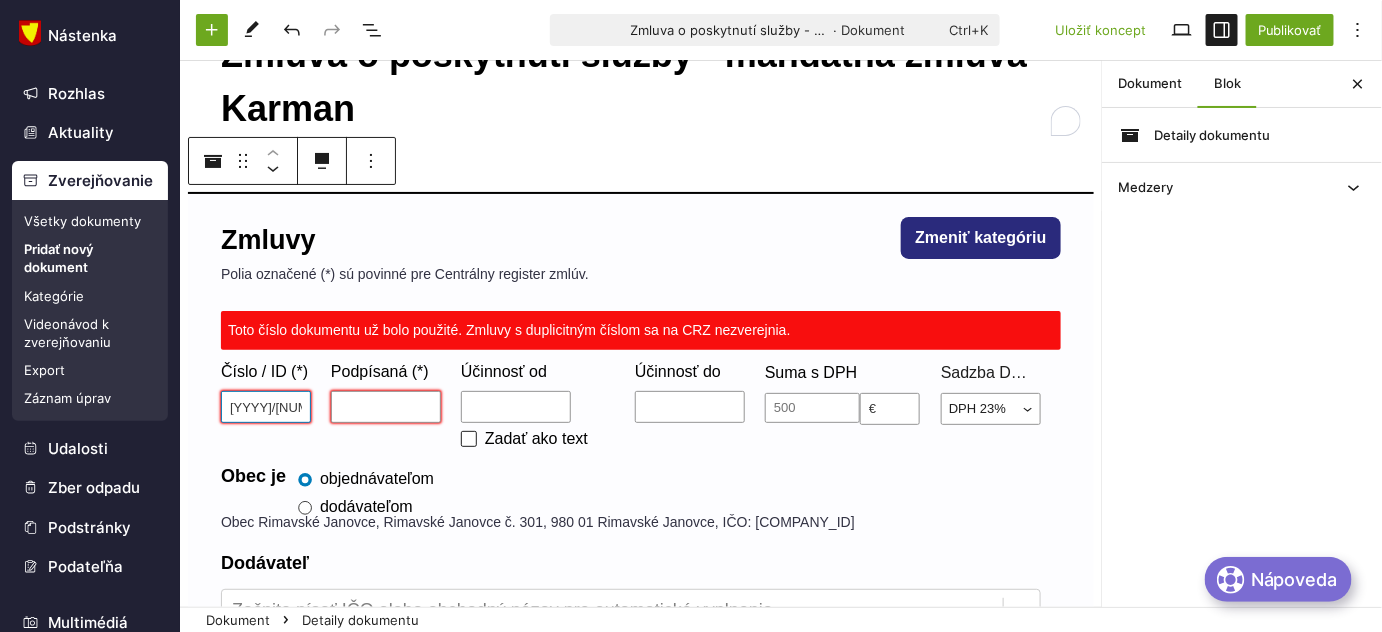 drag, startPoint x: 263, startPoint y: 402, endPoint x: 277, endPoint y: 401, distance: 14.035668 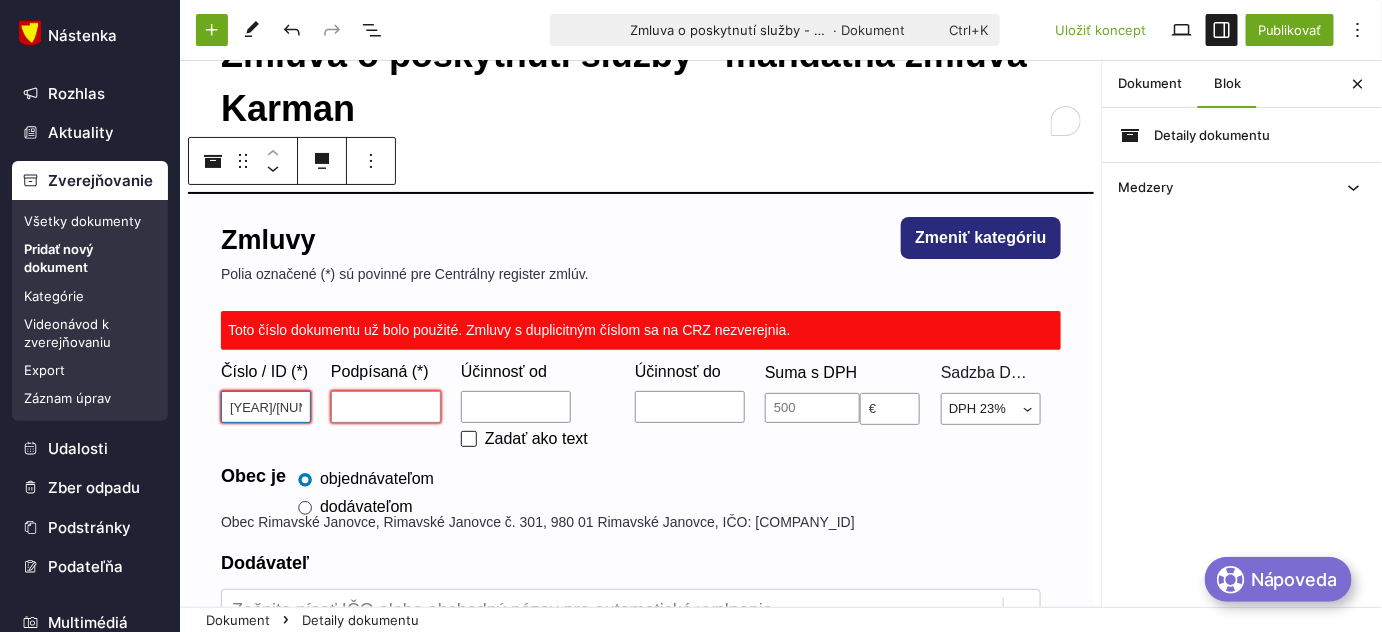 click on "2025/4" at bounding box center (266, 407) 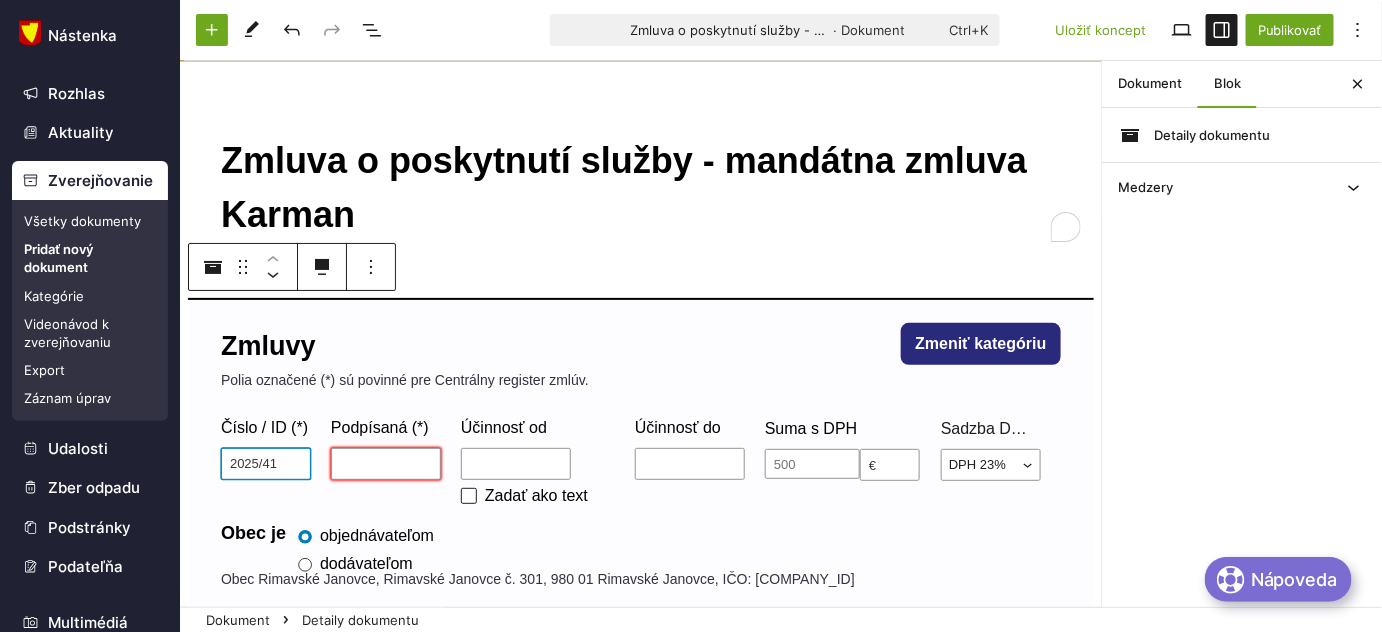scroll, scrollTop: 0, scrollLeft: 0, axis: both 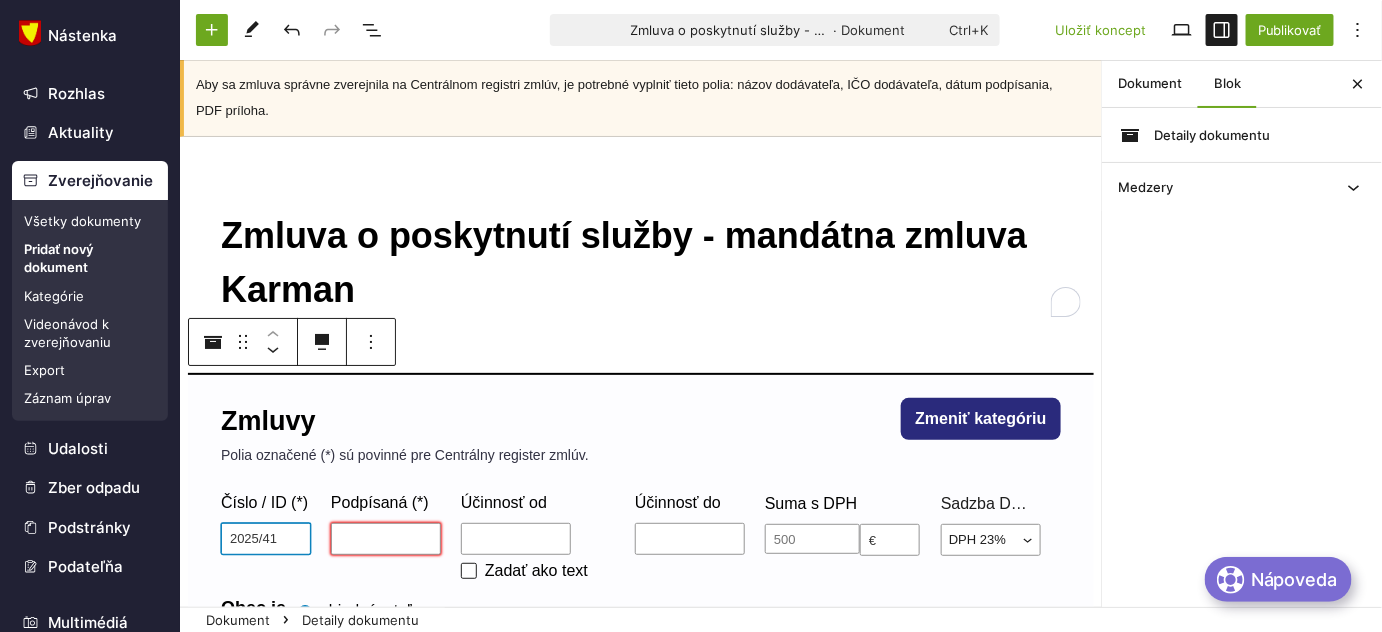 type on "2025/41" 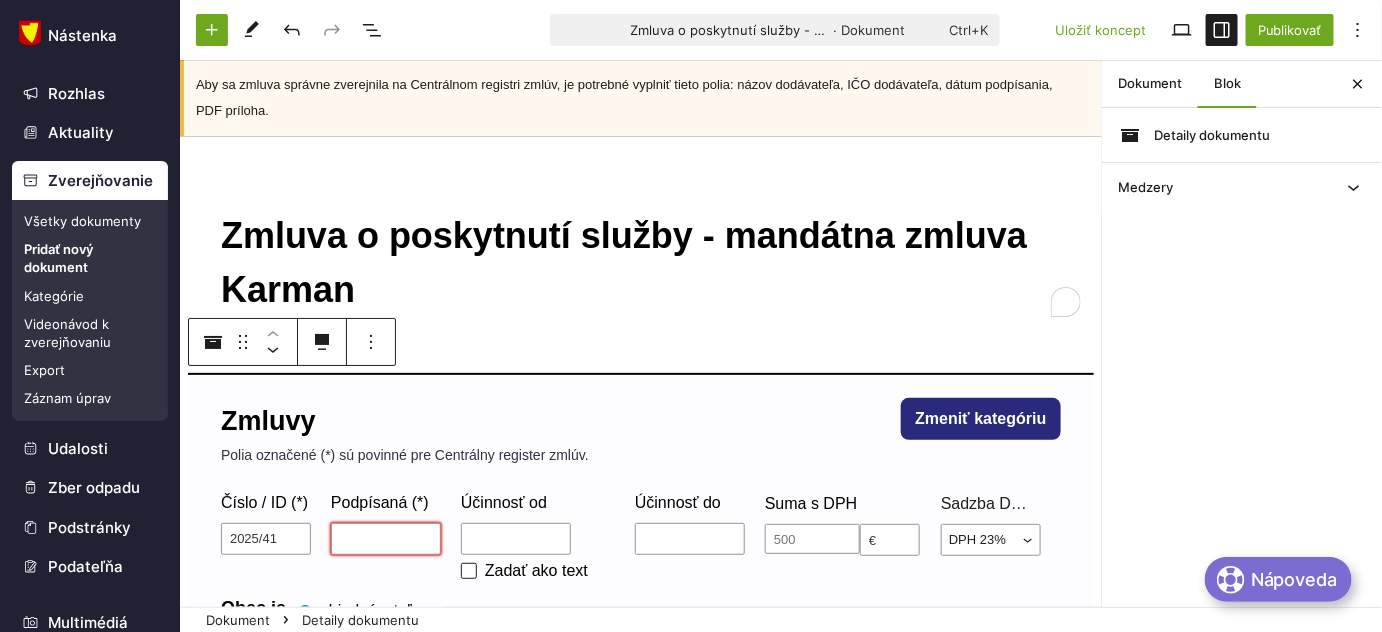 click on "Zmluva o poskytnutí služby - mandátna zmluva Karman" at bounding box center (641, 263) 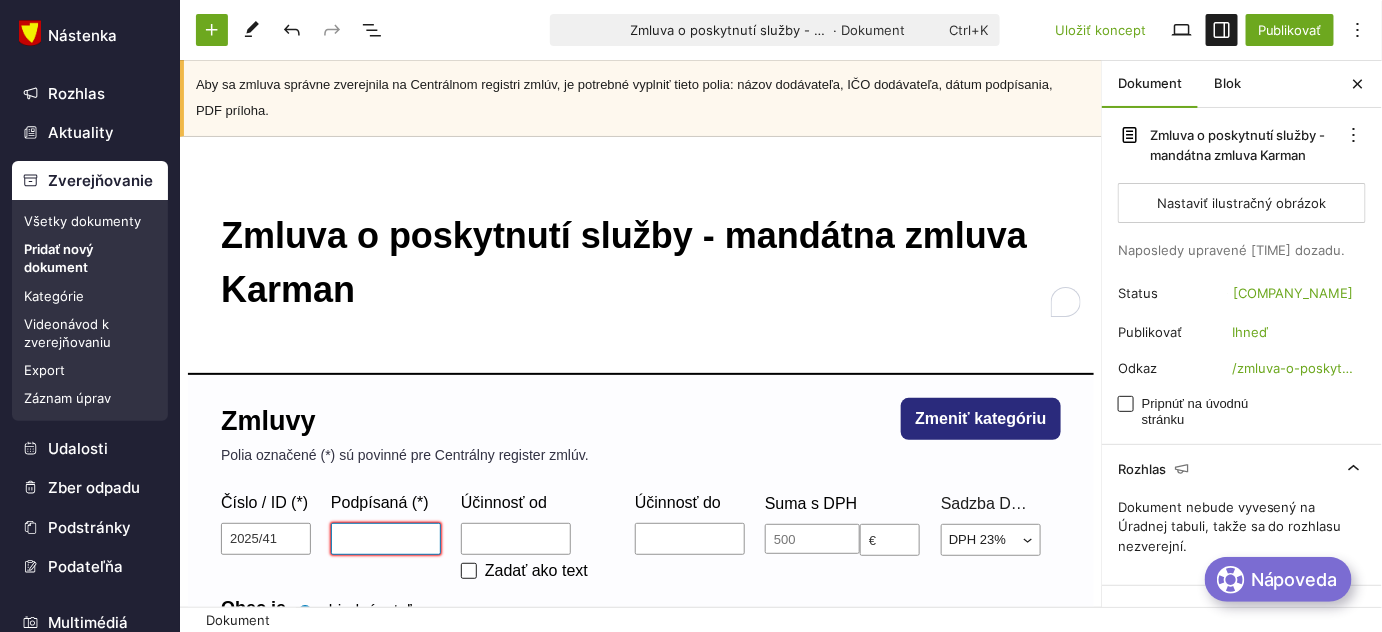 click on "Podpísaná (*)" at bounding box center (386, 539) 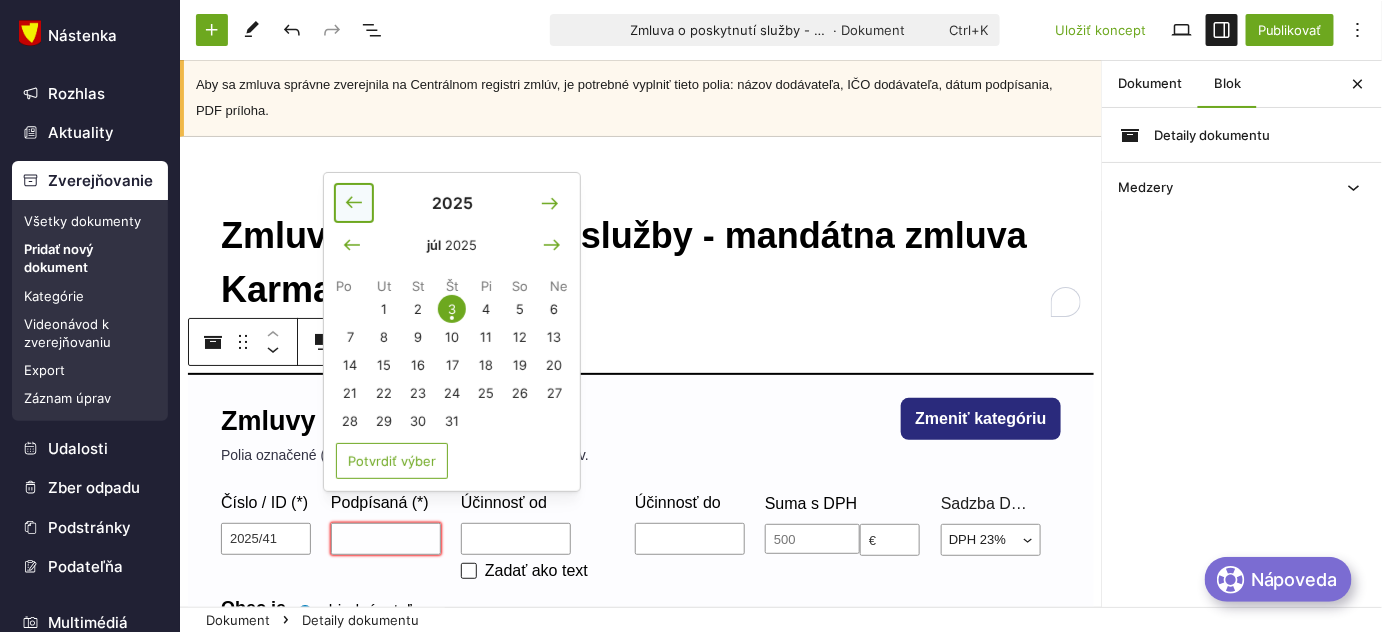 click at bounding box center [354, 203] 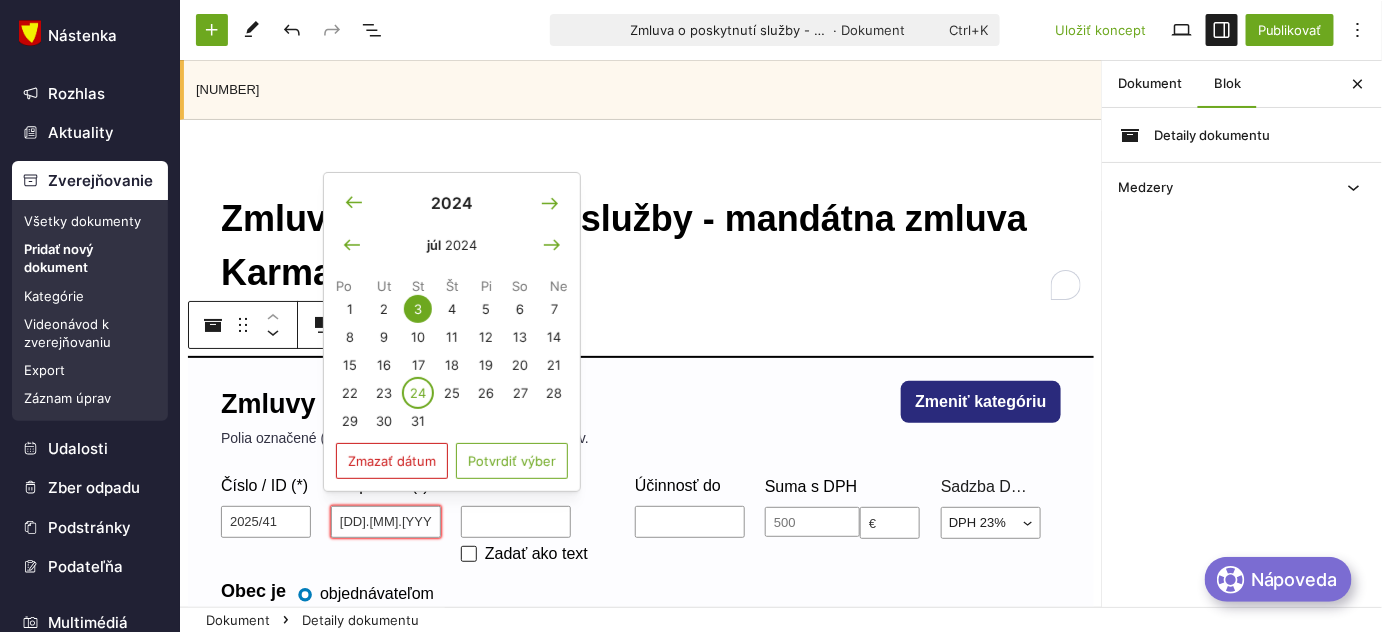 click on "24" at bounding box center (418, 393) 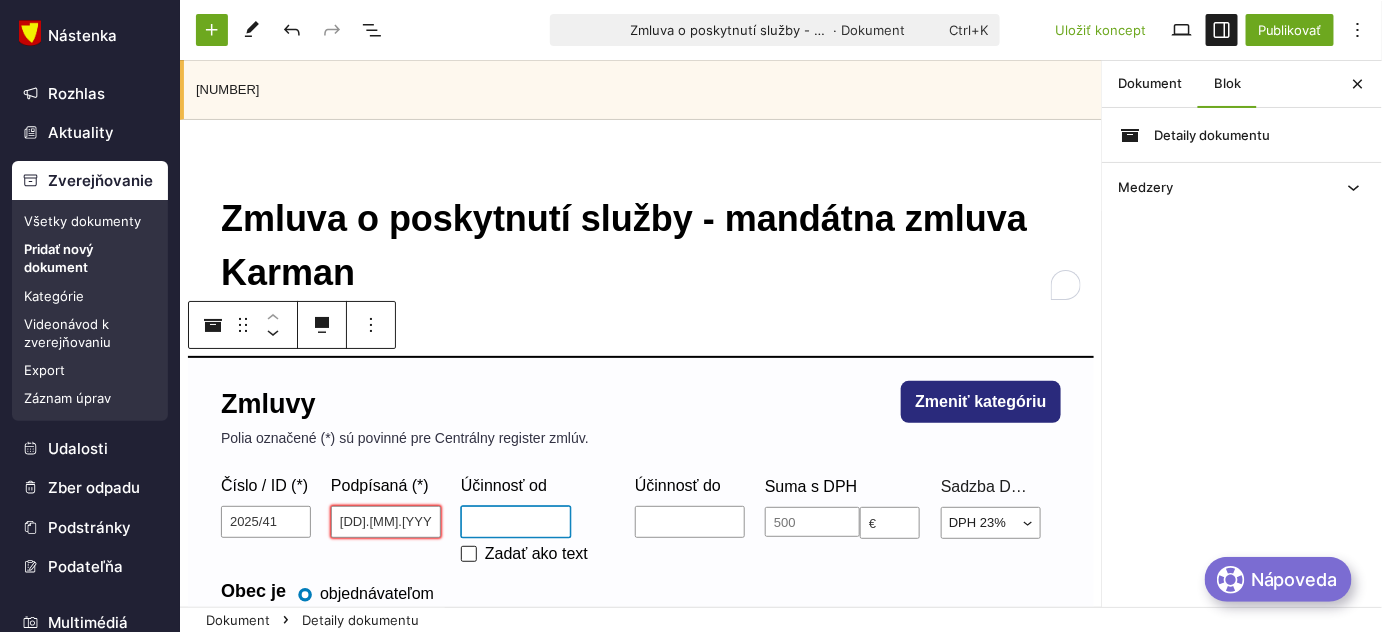 click on "Účinnosť od" at bounding box center (516, 522) 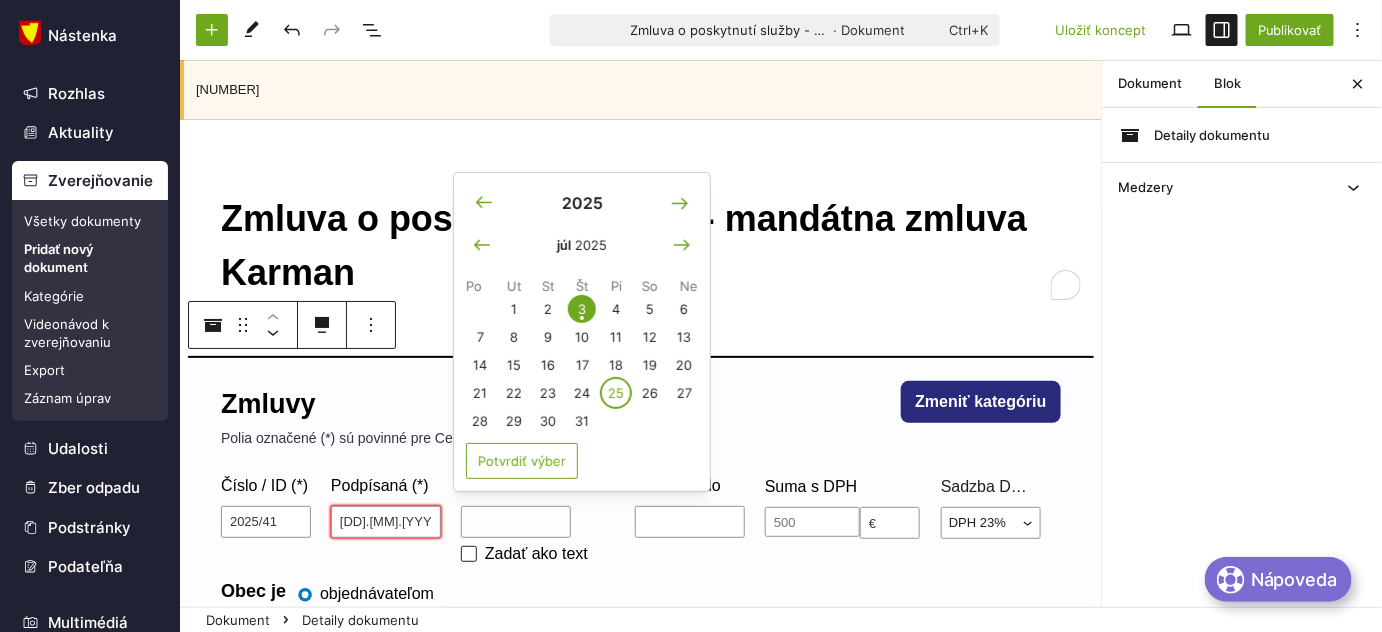 click on "25" at bounding box center (616, 393) 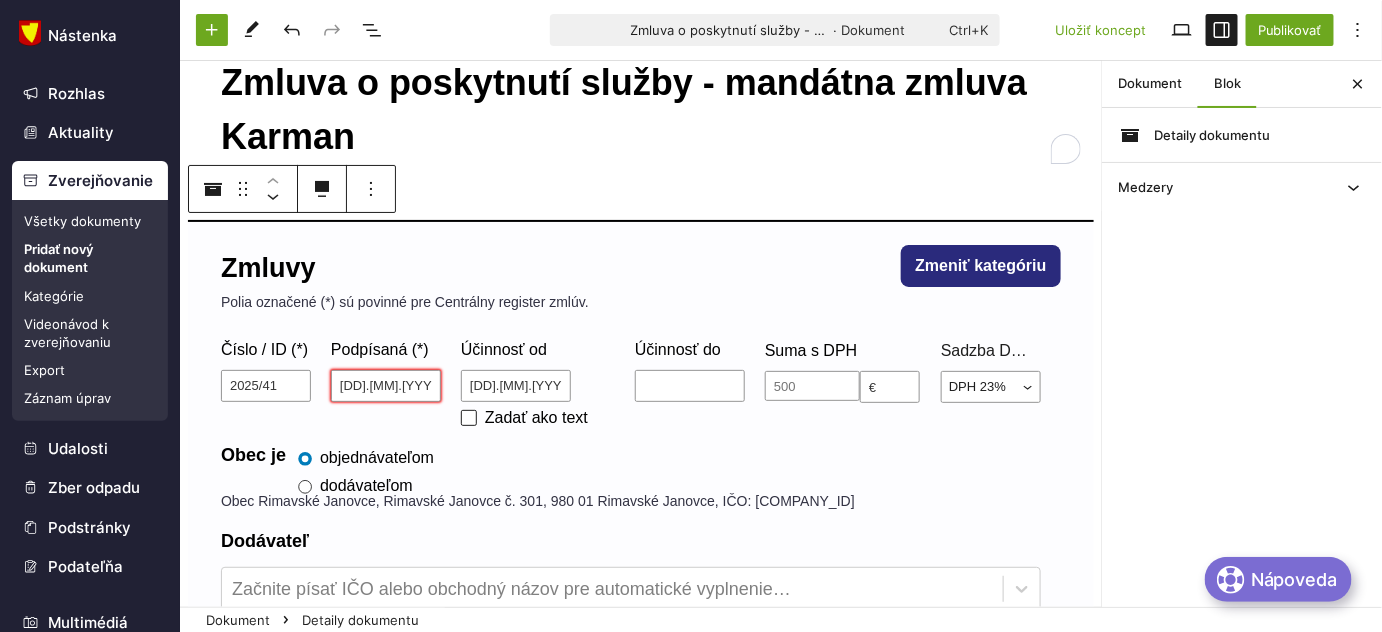 scroll, scrollTop: 181, scrollLeft: 0, axis: vertical 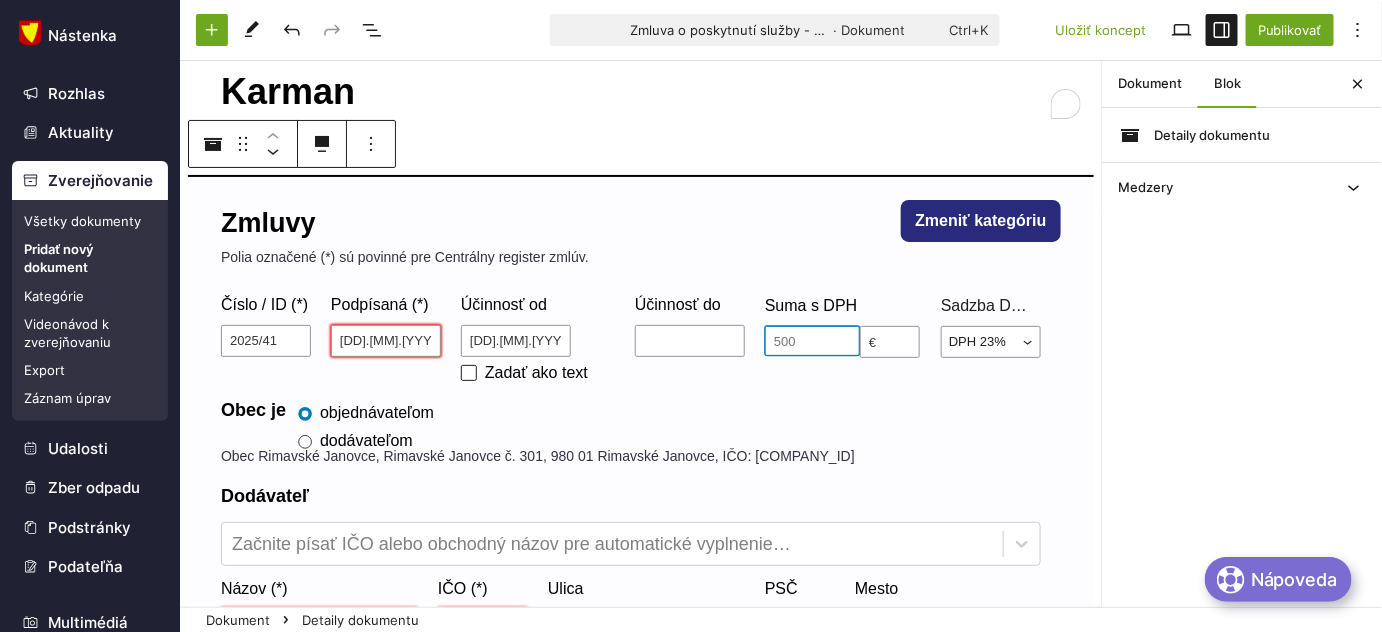 click at bounding box center (812, 341) 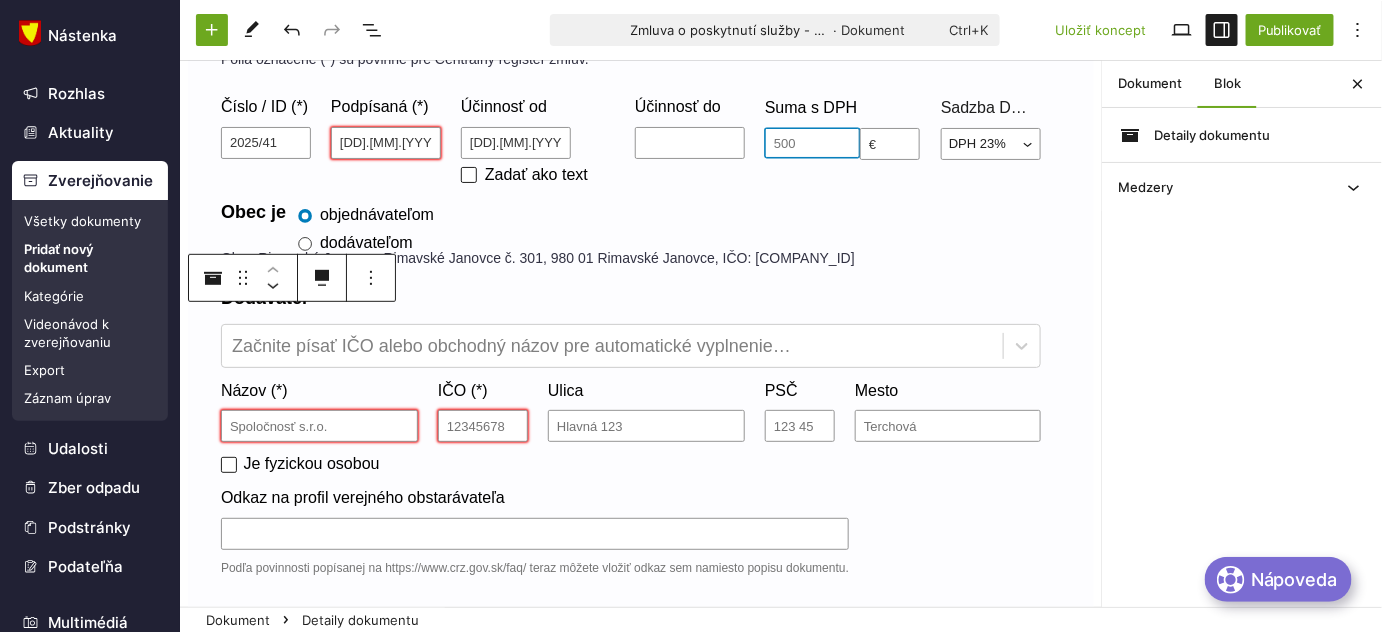 scroll, scrollTop: 727, scrollLeft: 0, axis: vertical 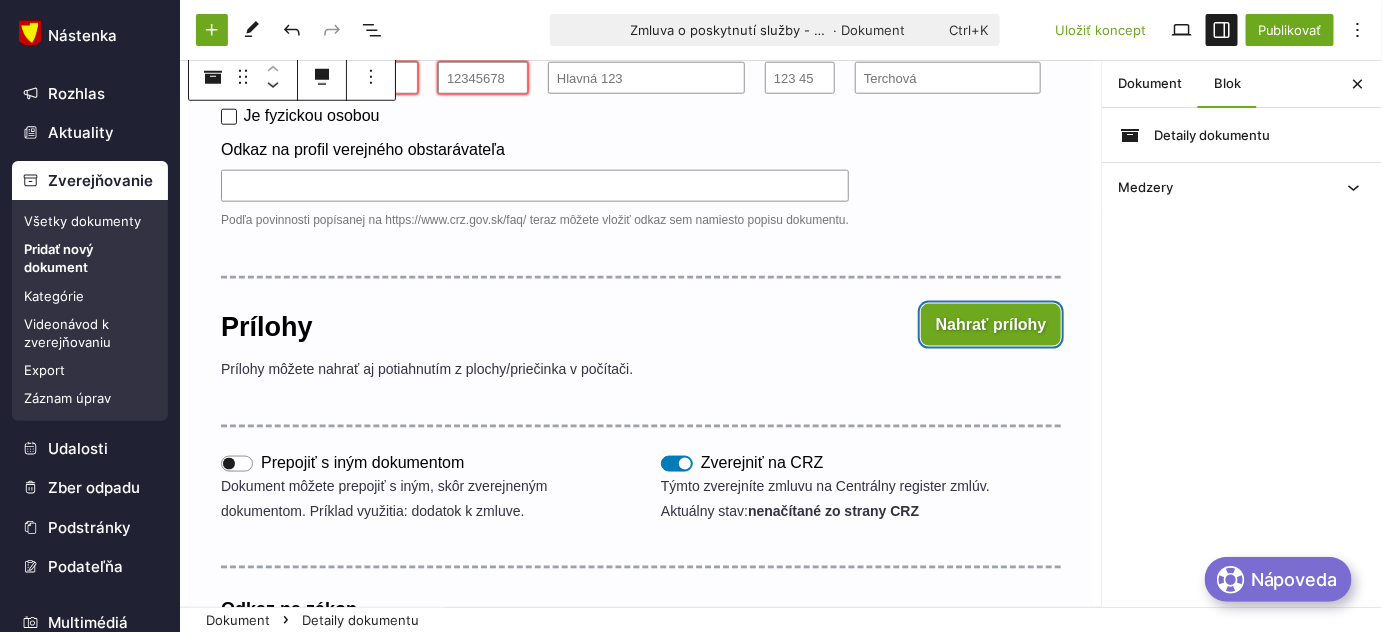 click on "Nahrať prílohy" at bounding box center [991, 325] 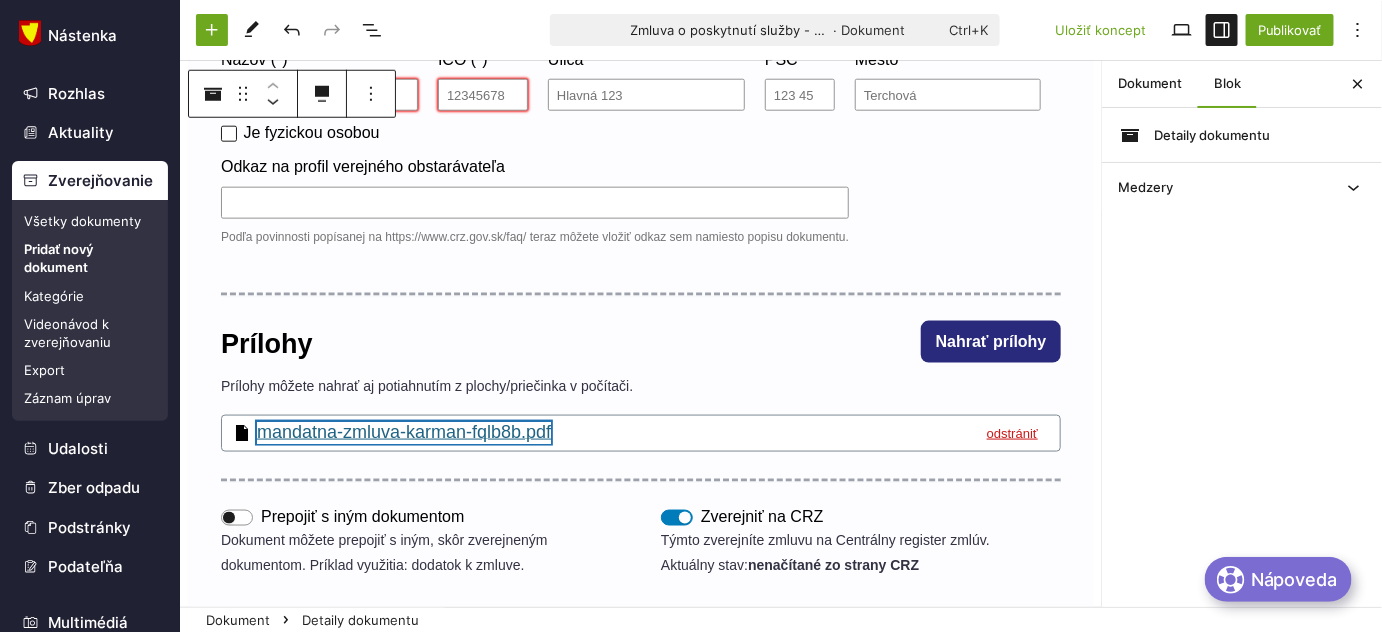 click on "mandatna-zmluva-karman-fqlb8b.pdf" at bounding box center [404, 433] 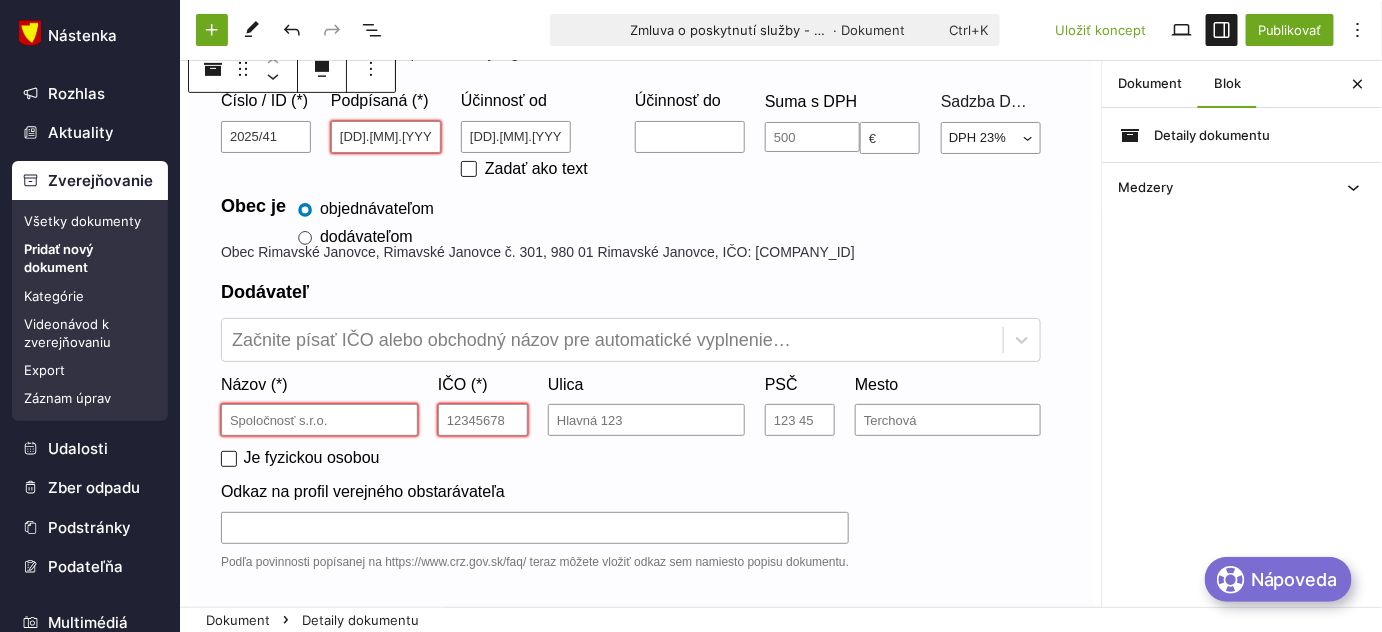 scroll, scrollTop: 363, scrollLeft: 0, axis: vertical 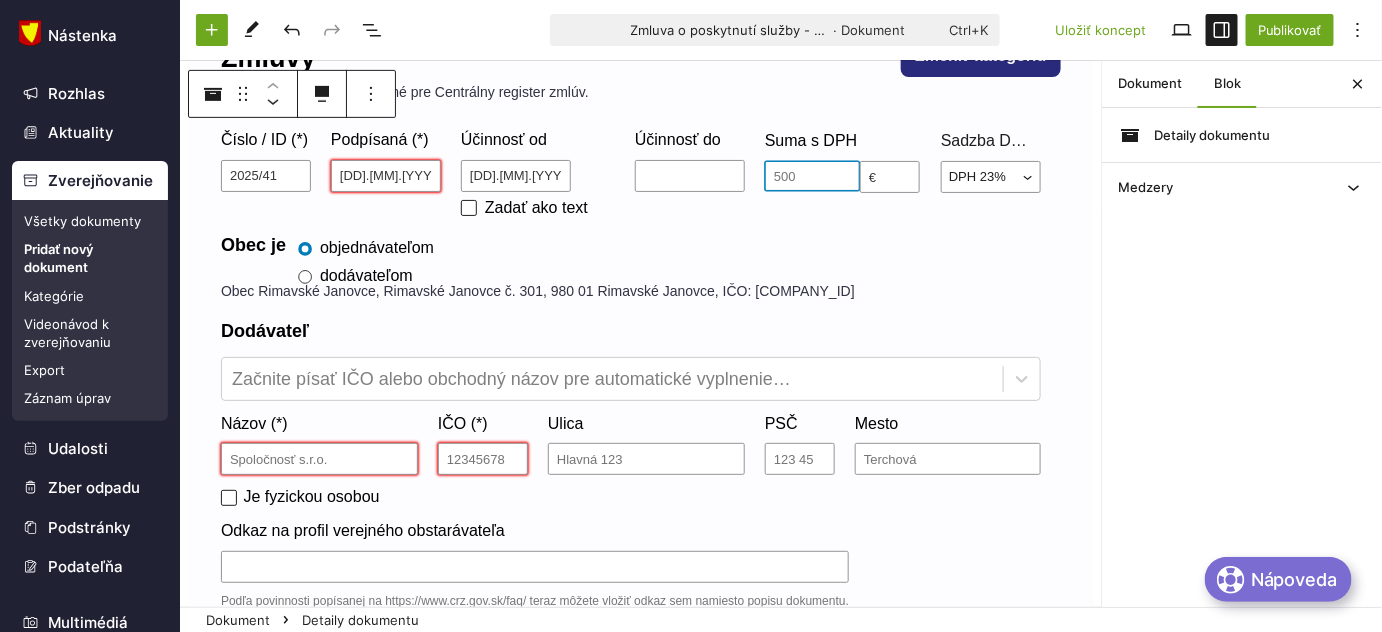 click at bounding box center (812, 176) 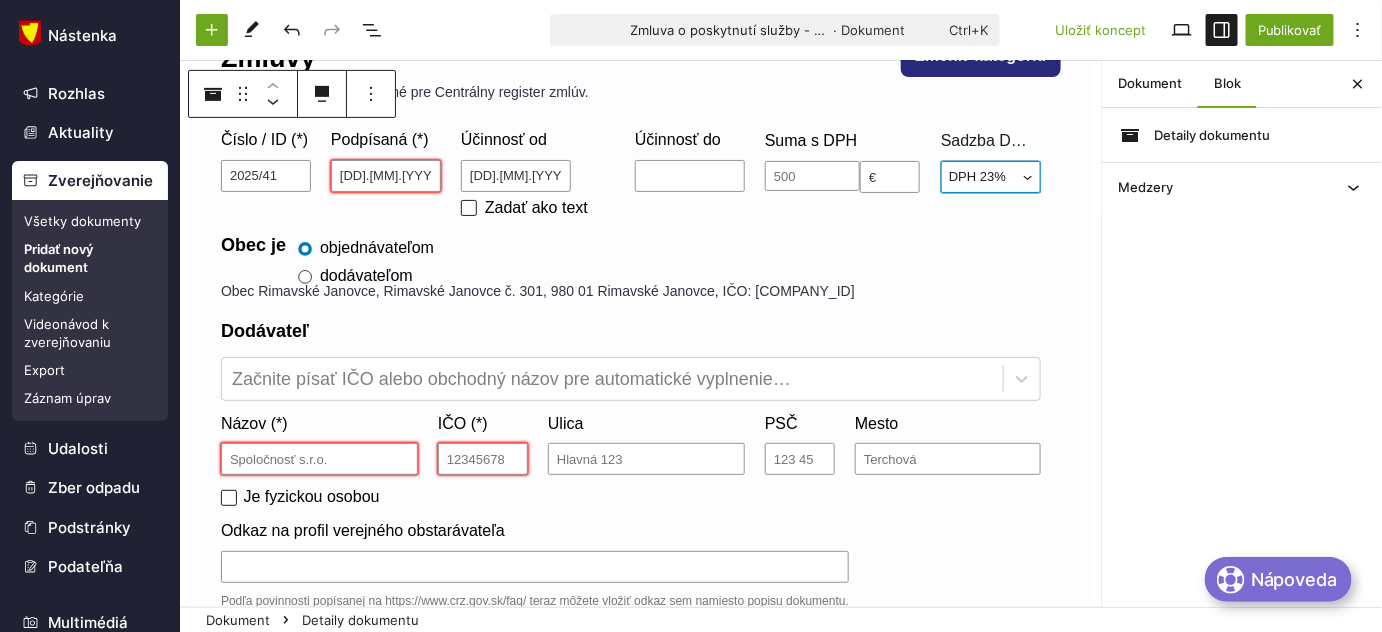 click on "DPH 23% DPH 19% DPH 5% Neplatca DPH 20% DPH 10%" at bounding box center (991, 177) 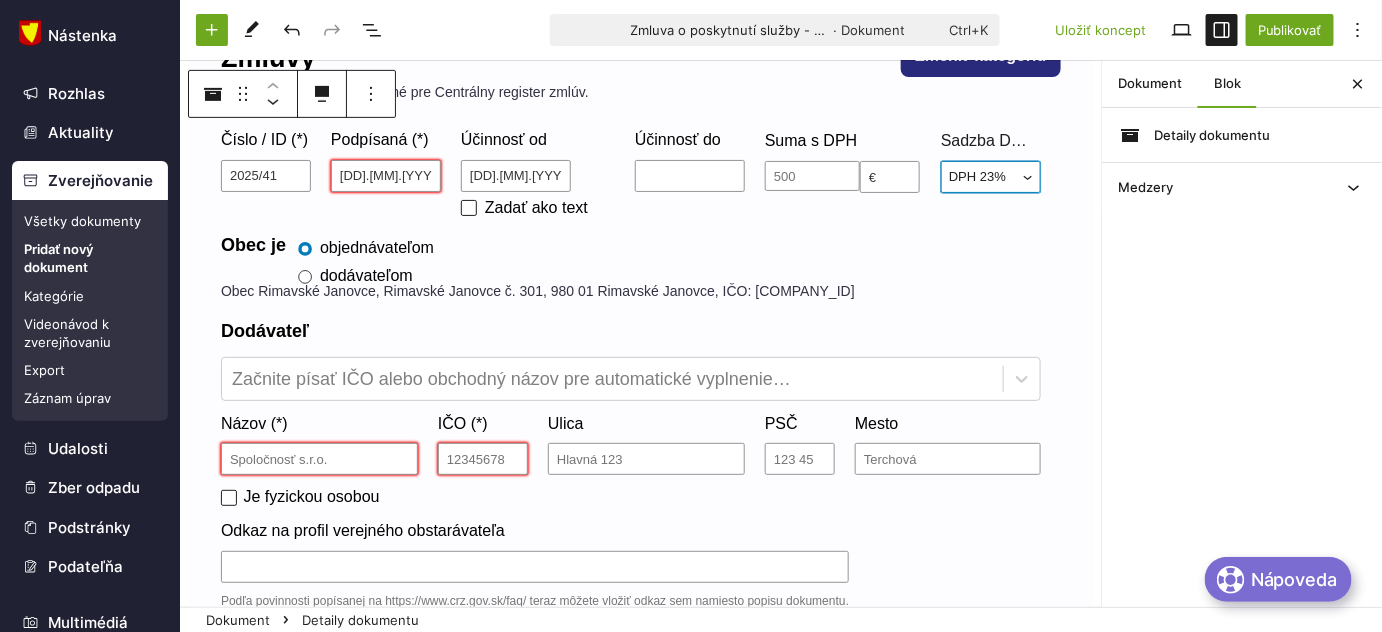 select on "0" 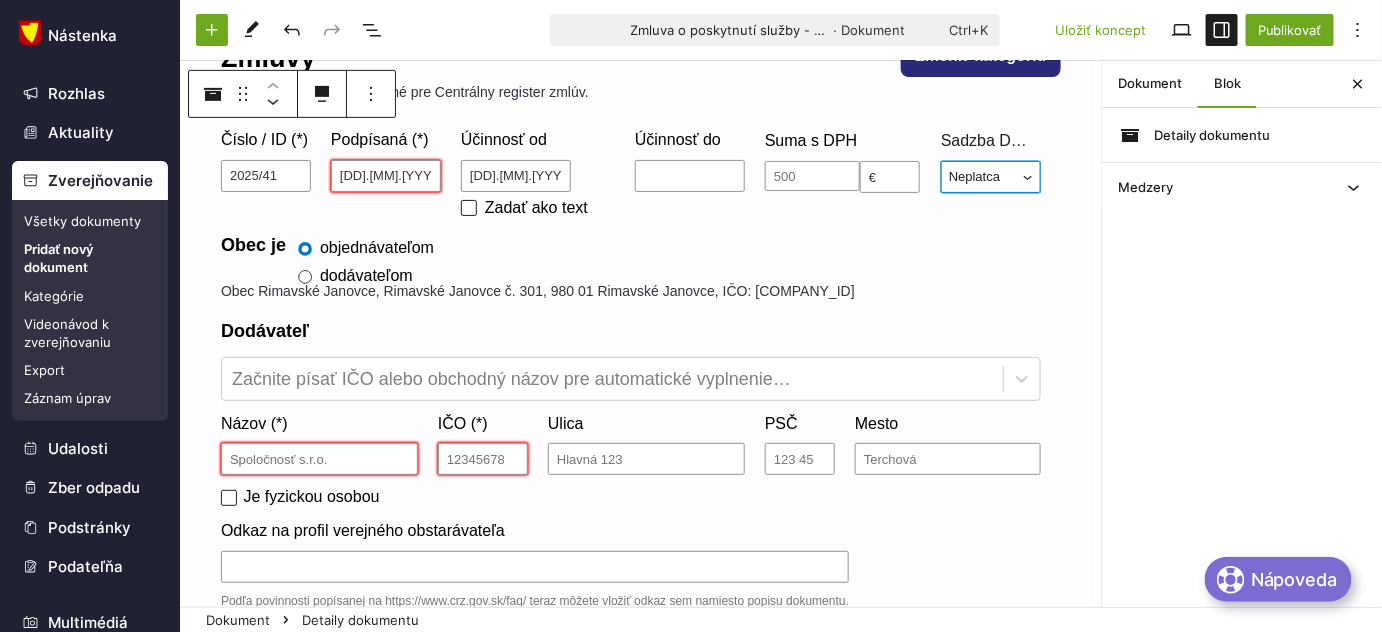 click on "DPH 23% DPH 19% DPH 5% Neplatca DPH 20% DPH 10%" at bounding box center [991, 177] 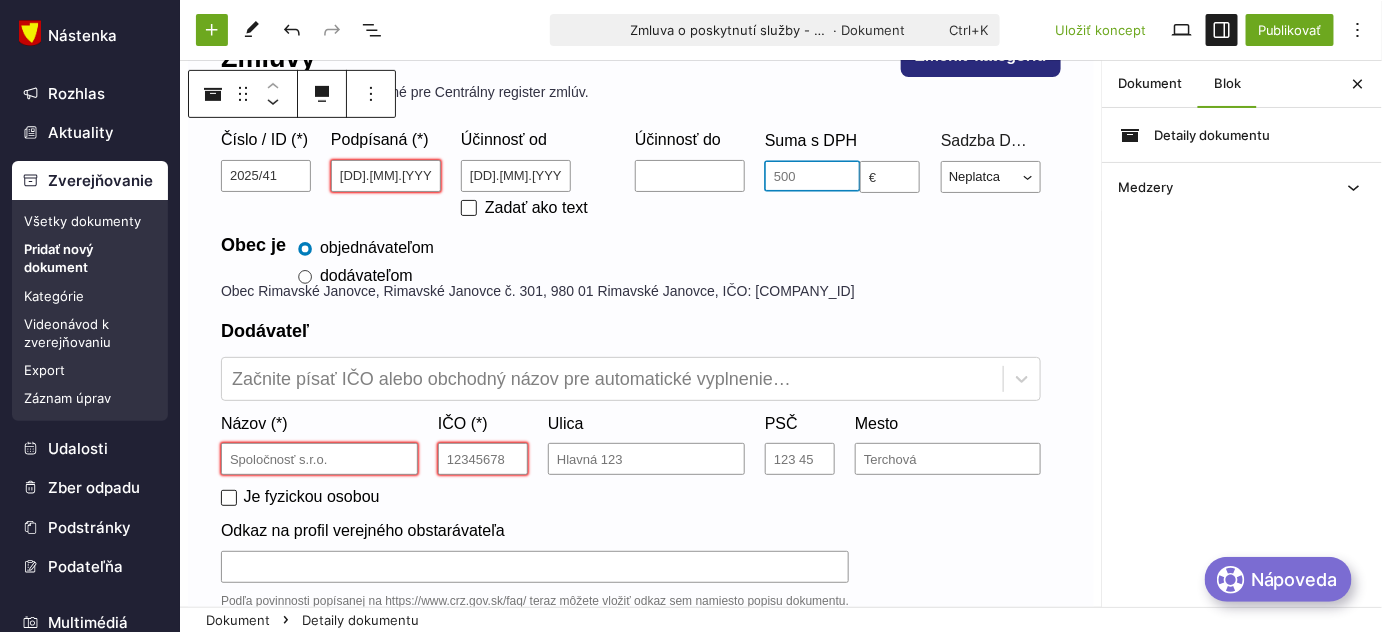 drag, startPoint x: 785, startPoint y: 174, endPoint x: 797, endPoint y: 172, distance: 12.165525 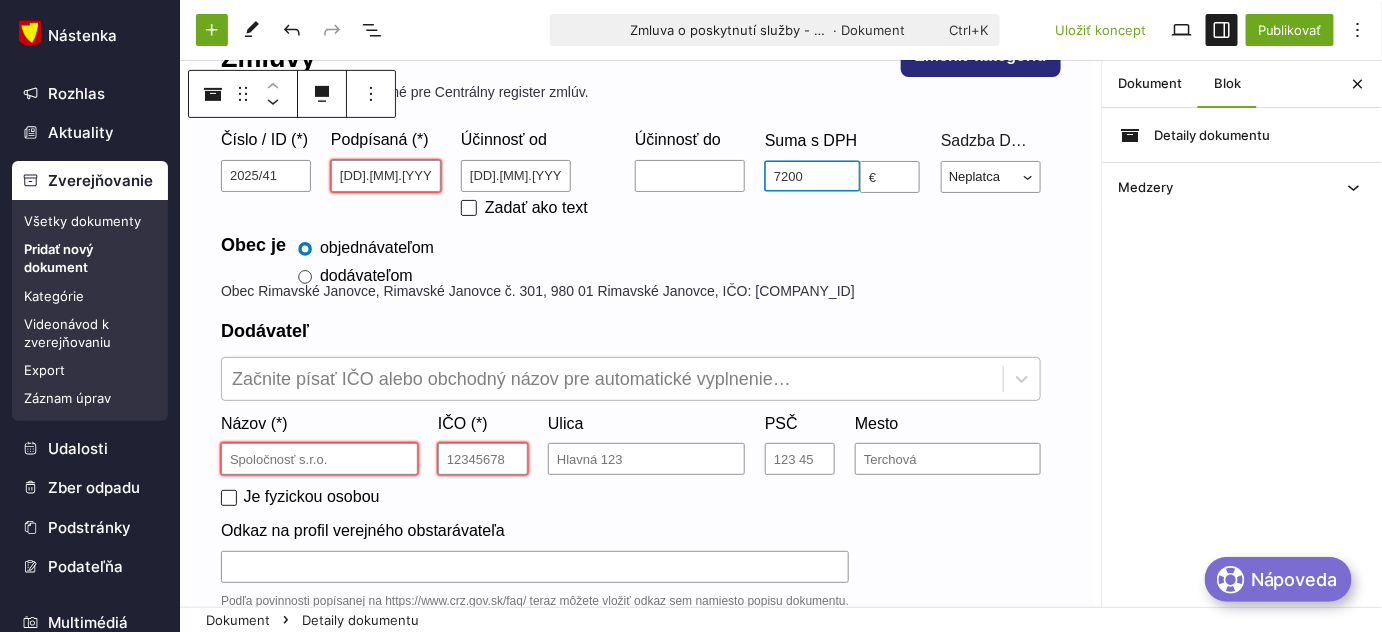 type on "7200" 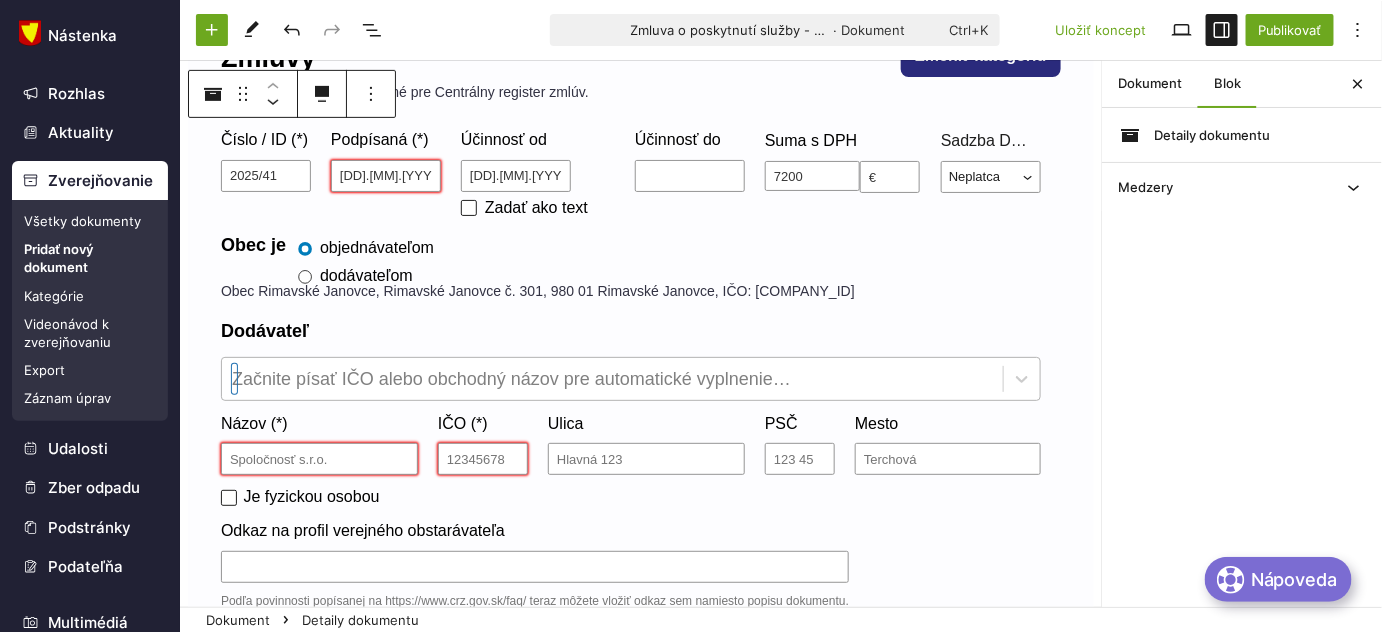 click at bounding box center (612, 379) 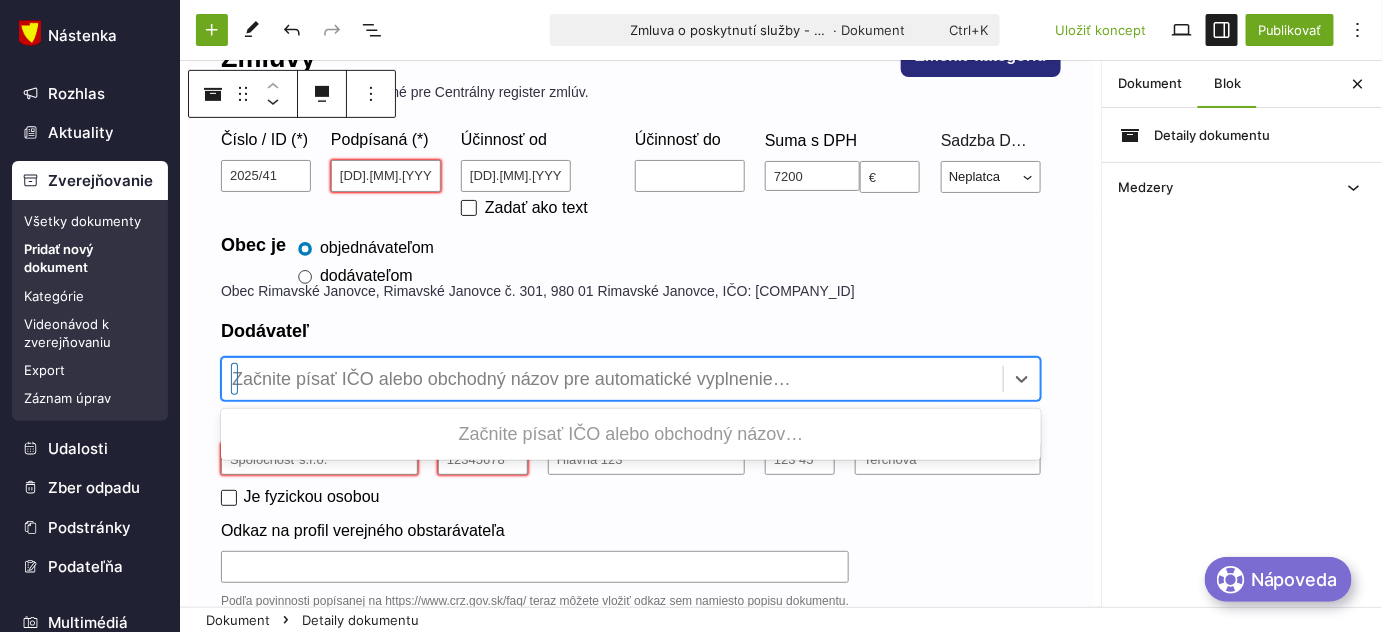 click at bounding box center [612, 379] 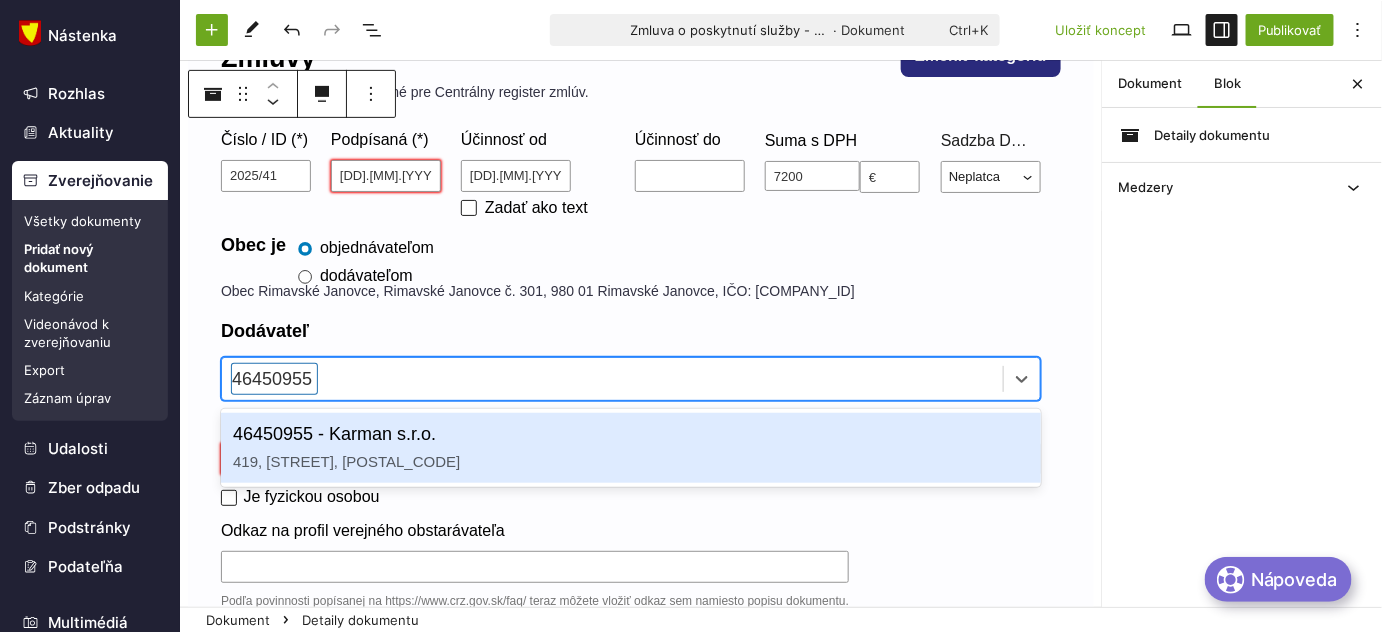 click on "46450955 - Karman s.r.o.  419, Mýtna, 98553" at bounding box center (631, 448) 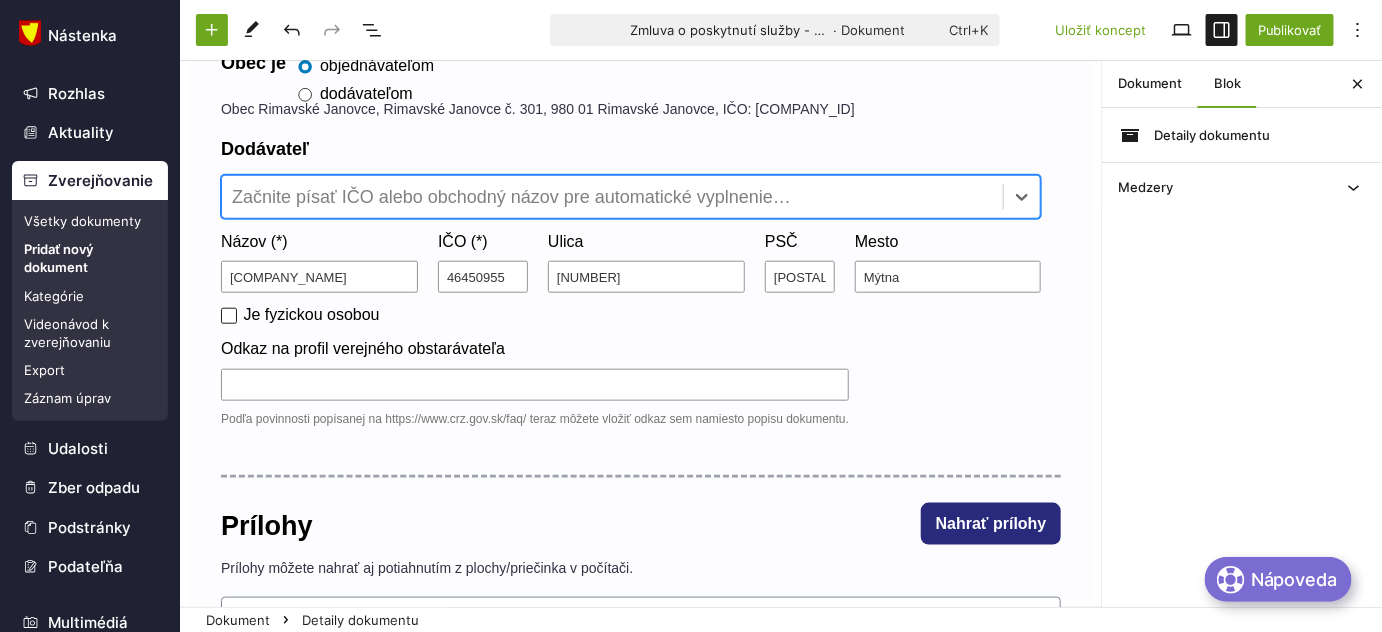 scroll, scrollTop: 0, scrollLeft: 0, axis: both 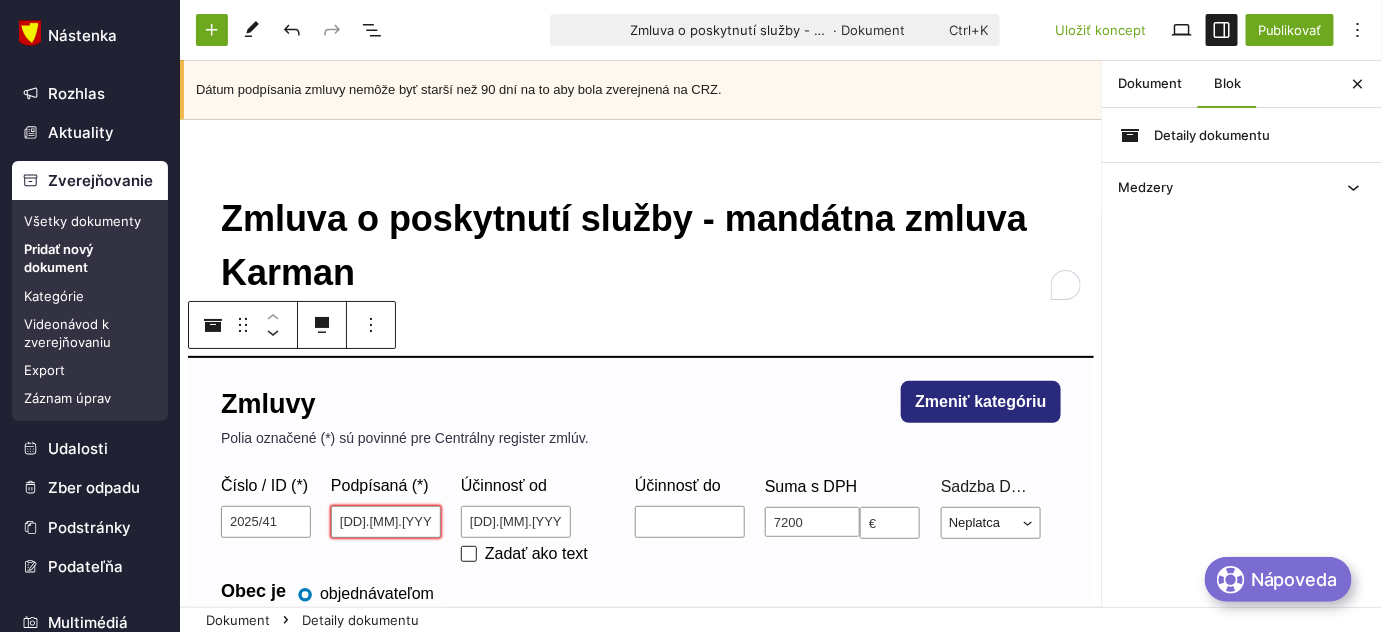 click on "Zmluva o poskytnutí služby - mandátna zmluva Karman" at bounding box center (641, 246) 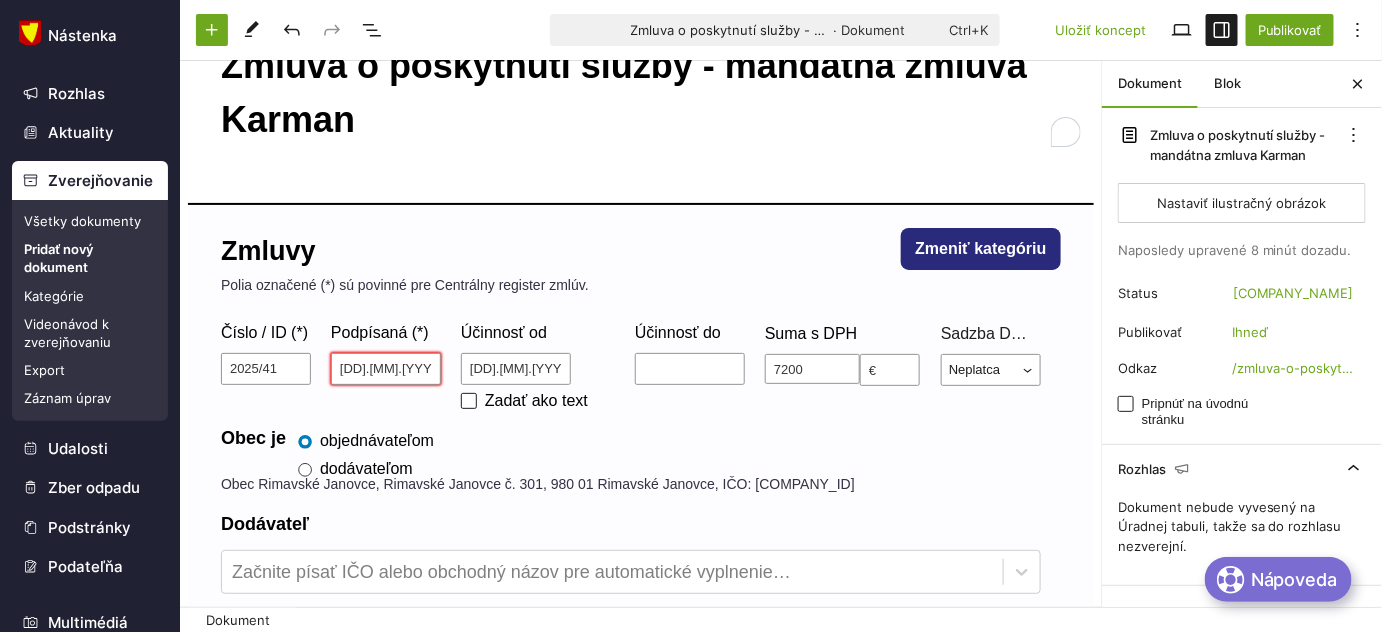 scroll, scrollTop: 181, scrollLeft: 0, axis: vertical 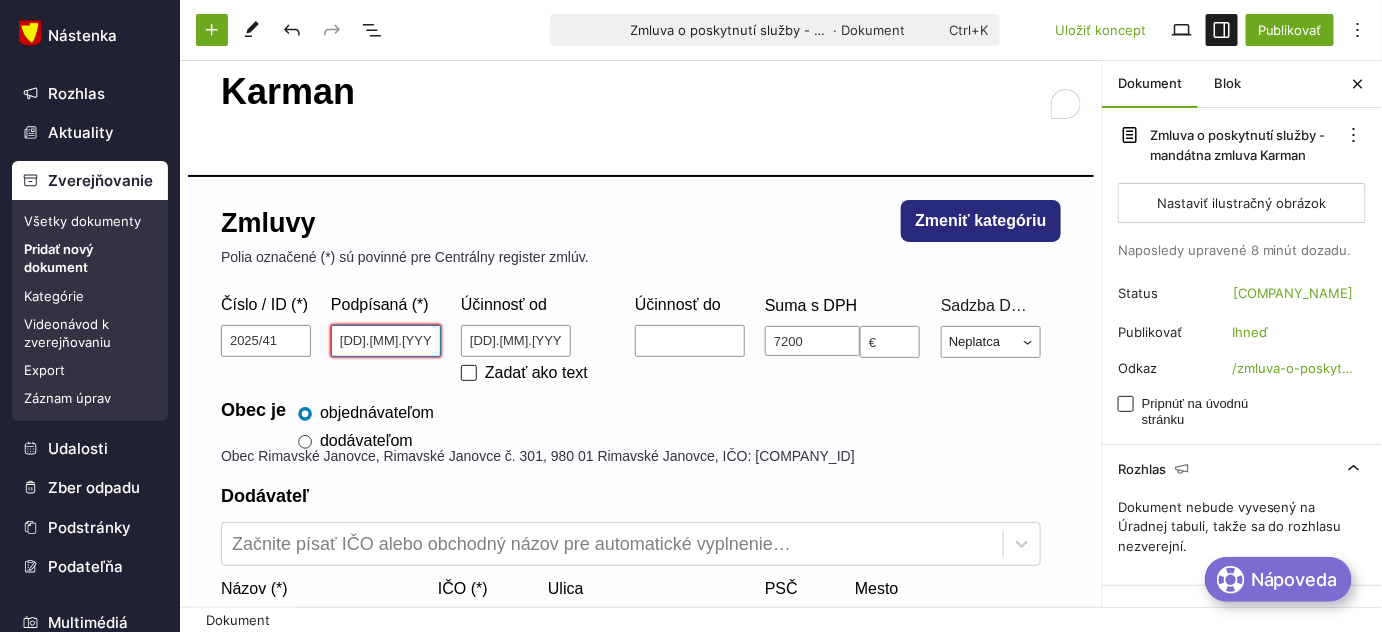 click on "24.07.2024" at bounding box center (386, 341) 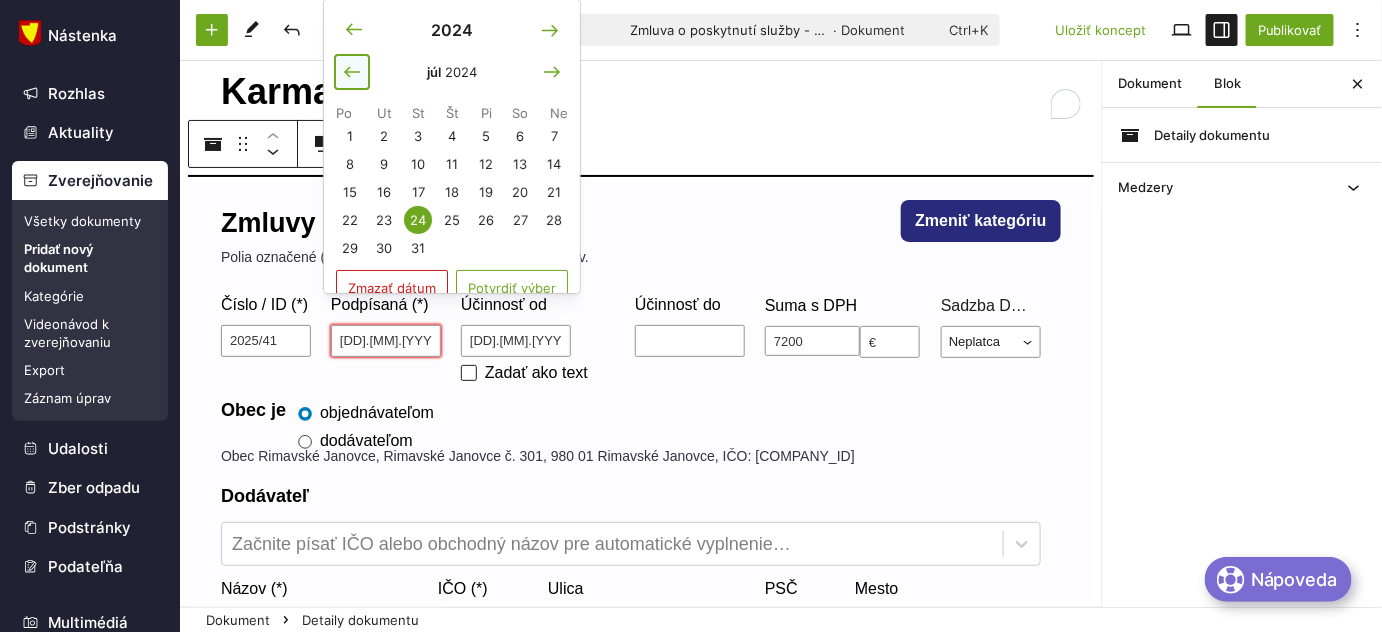 click at bounding box center [352, 72] 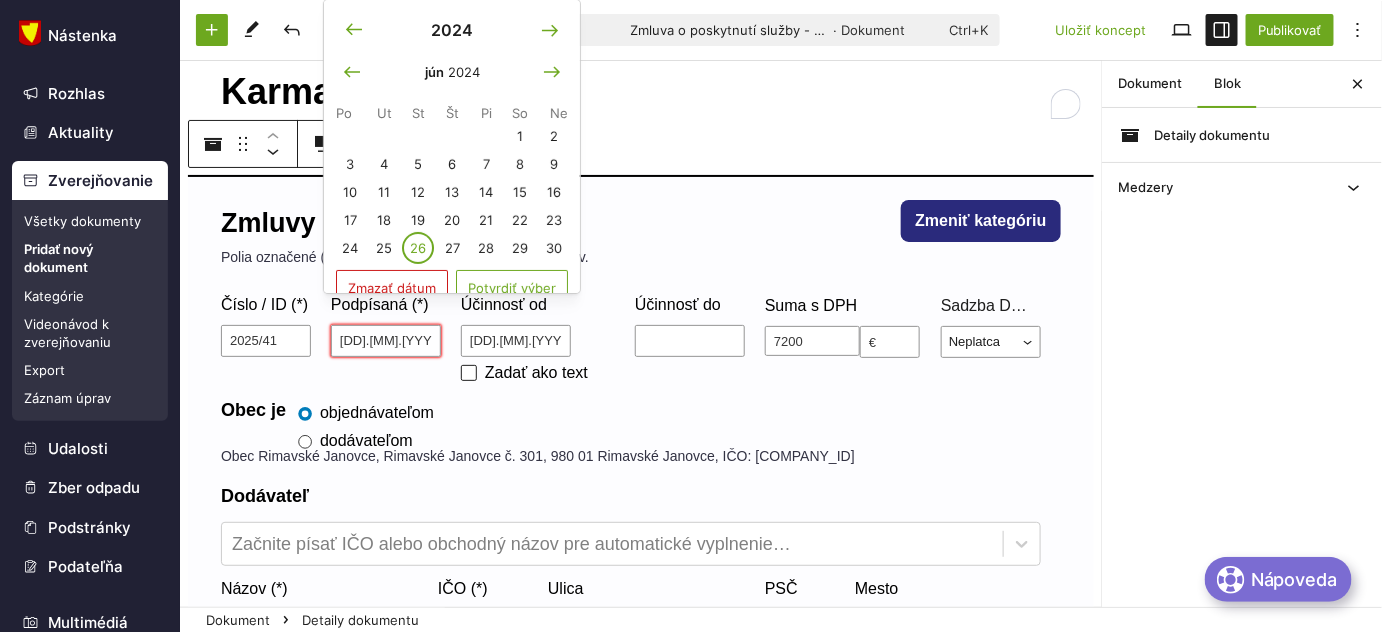 click on "26" at bounding box center [418, 248] 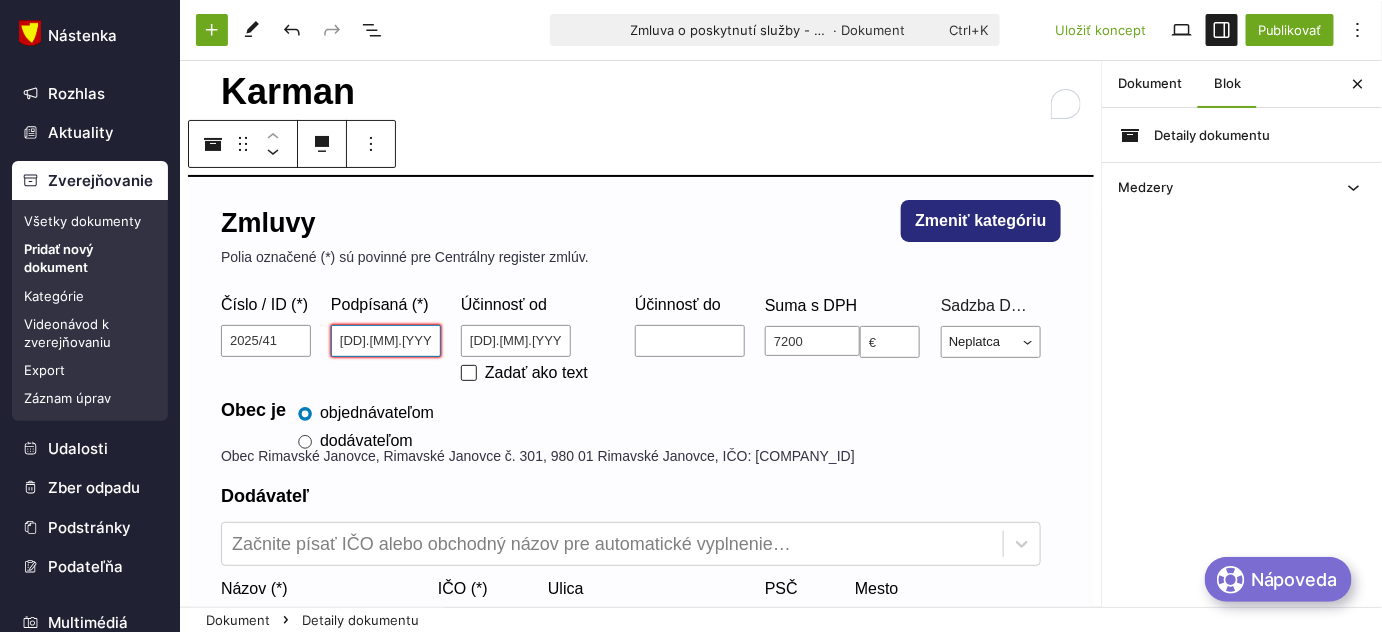 click on "26.06.2024" at bounding box center (386, 341) 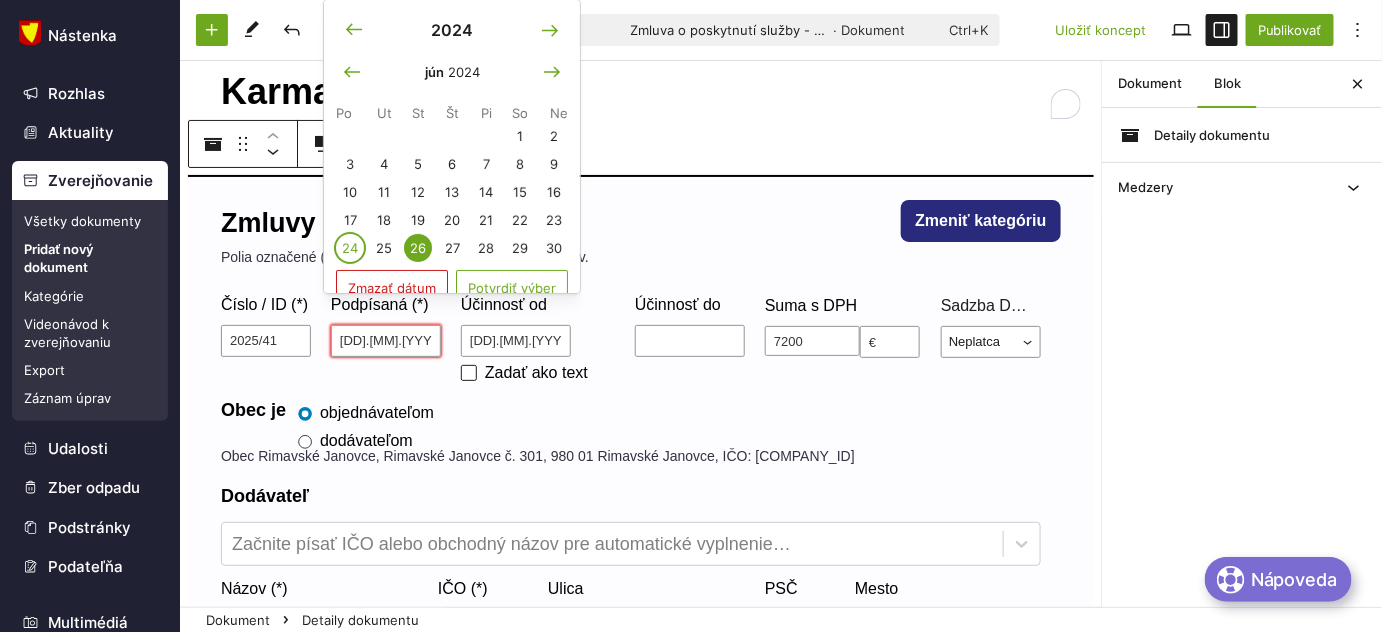 click on "24" at bounding box center [350, 248] 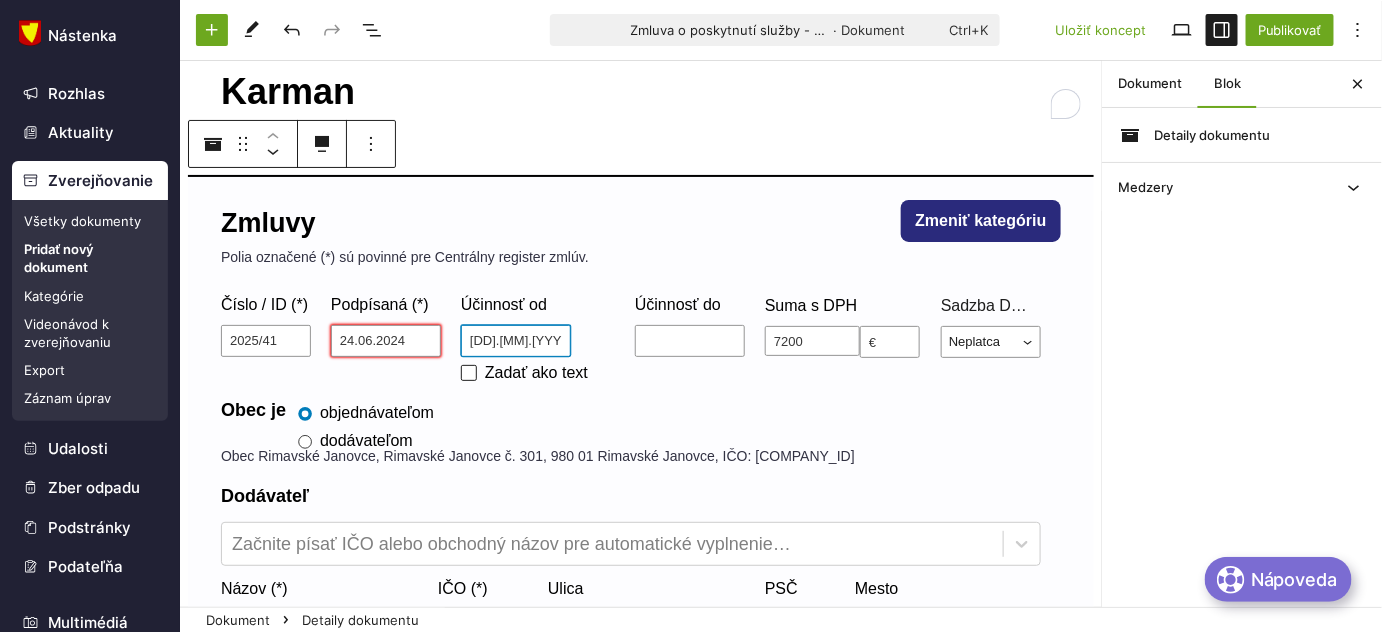 click on "25.07.2025" at bounding box center [516, 341] 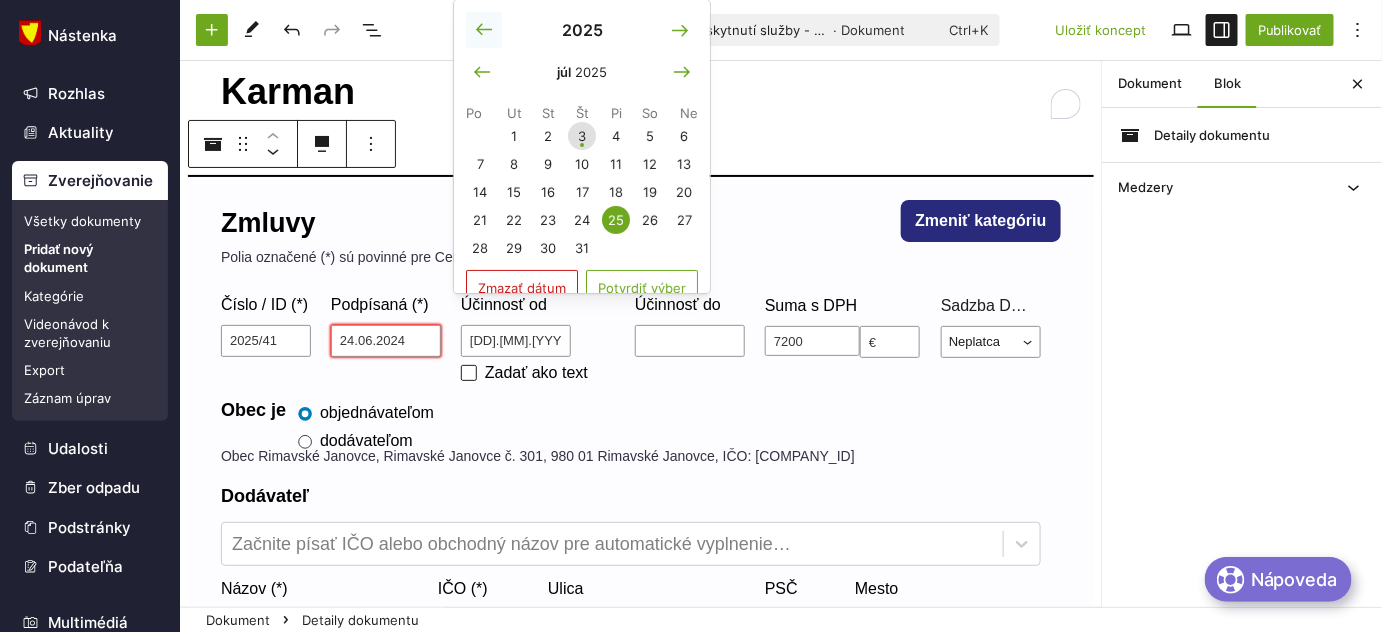 click at bounding box center (484, 30) 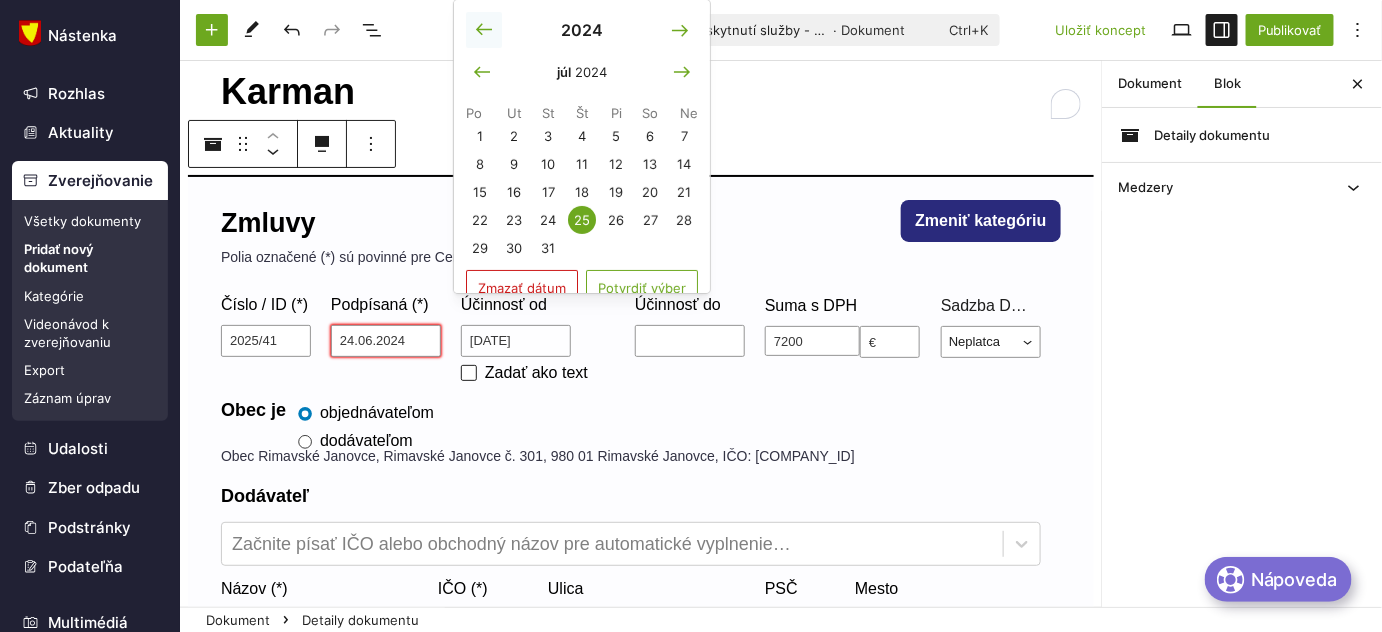 click at bounding box center [484, 30] 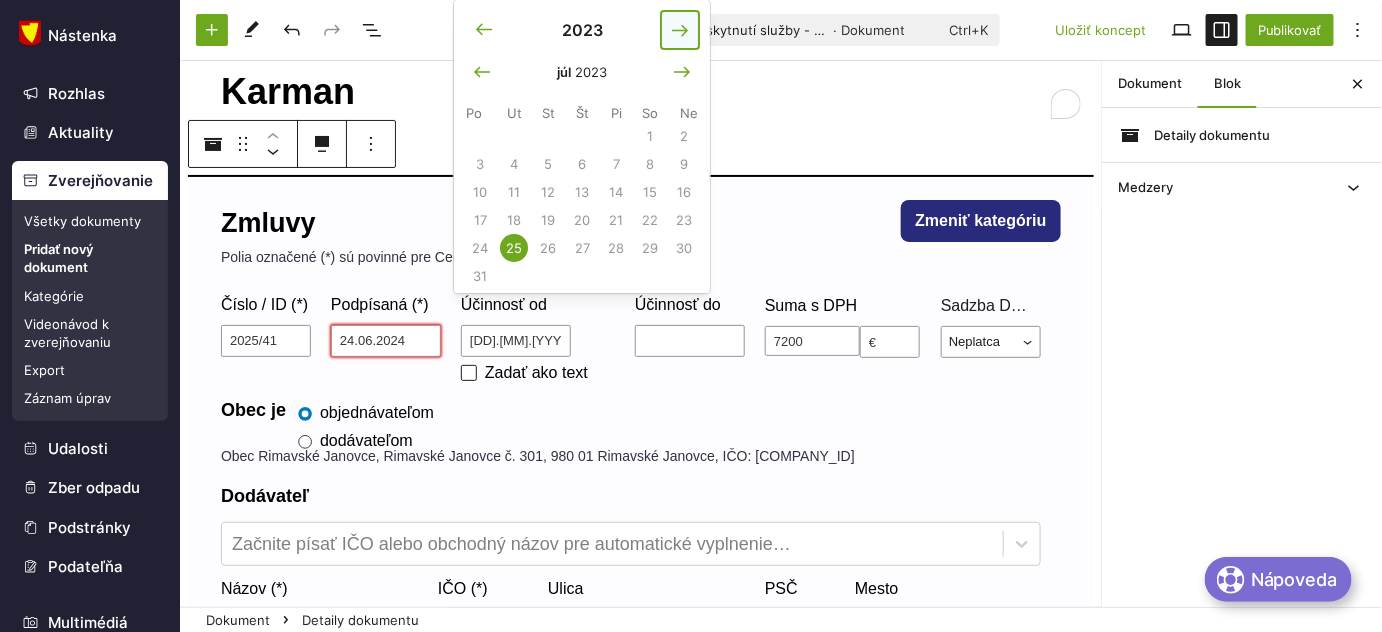 click at bounding box center (484, 30) 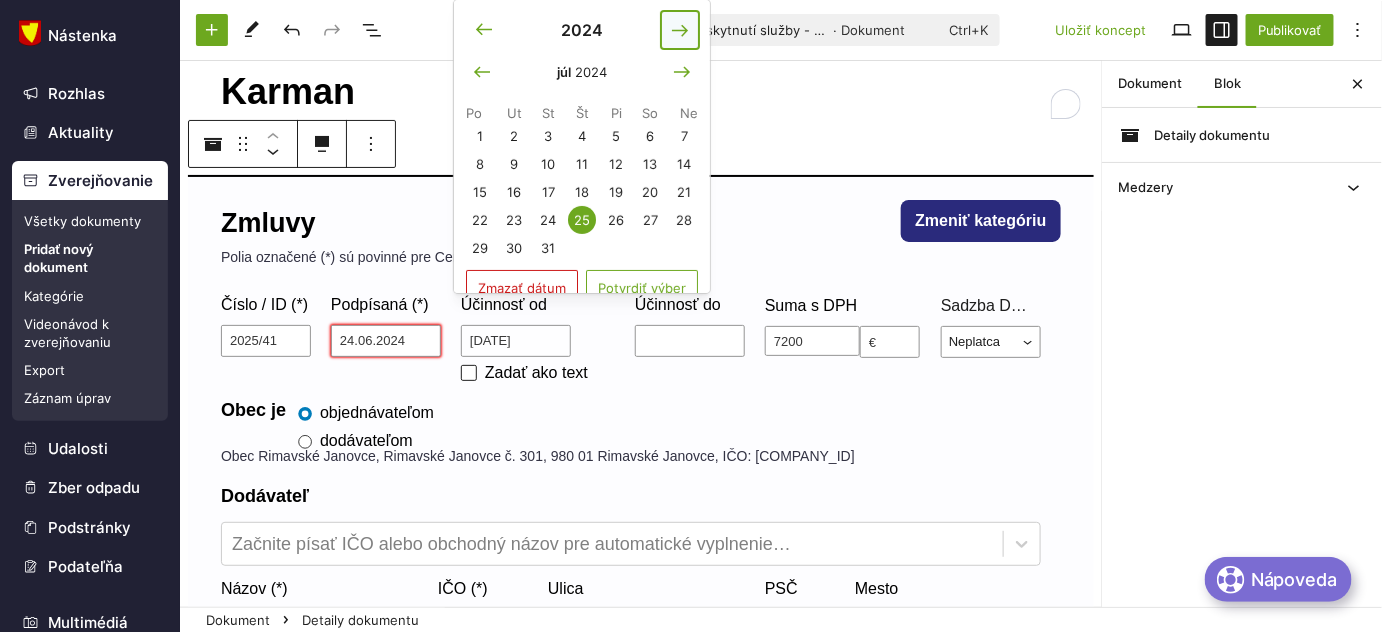 click at bounding box center [484, 30] 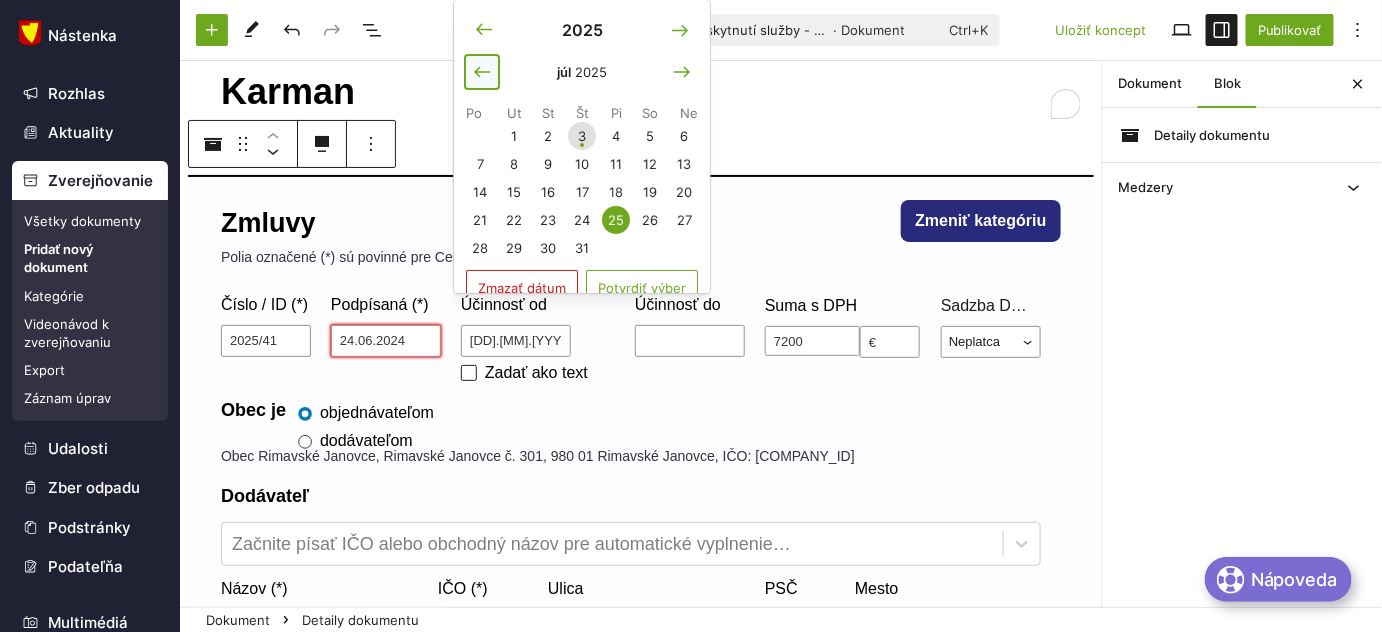 click at bounding box center [482, 72] 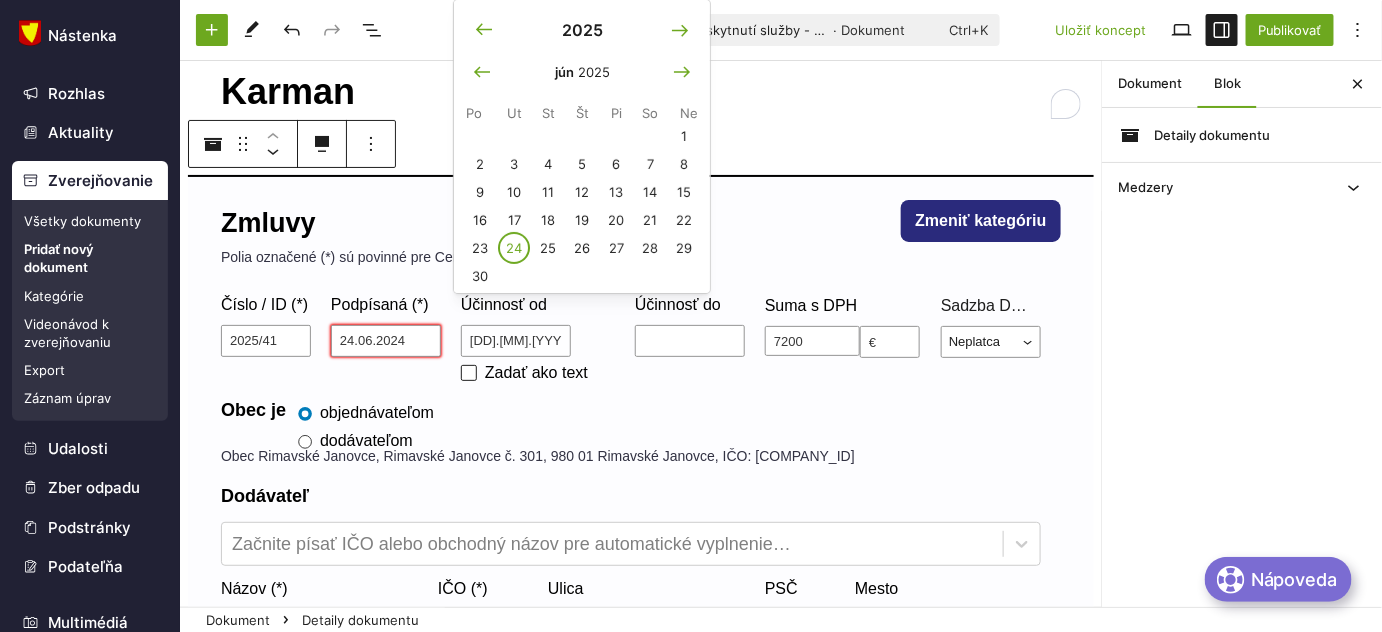 click on "24" at bounding box center [514, 248] 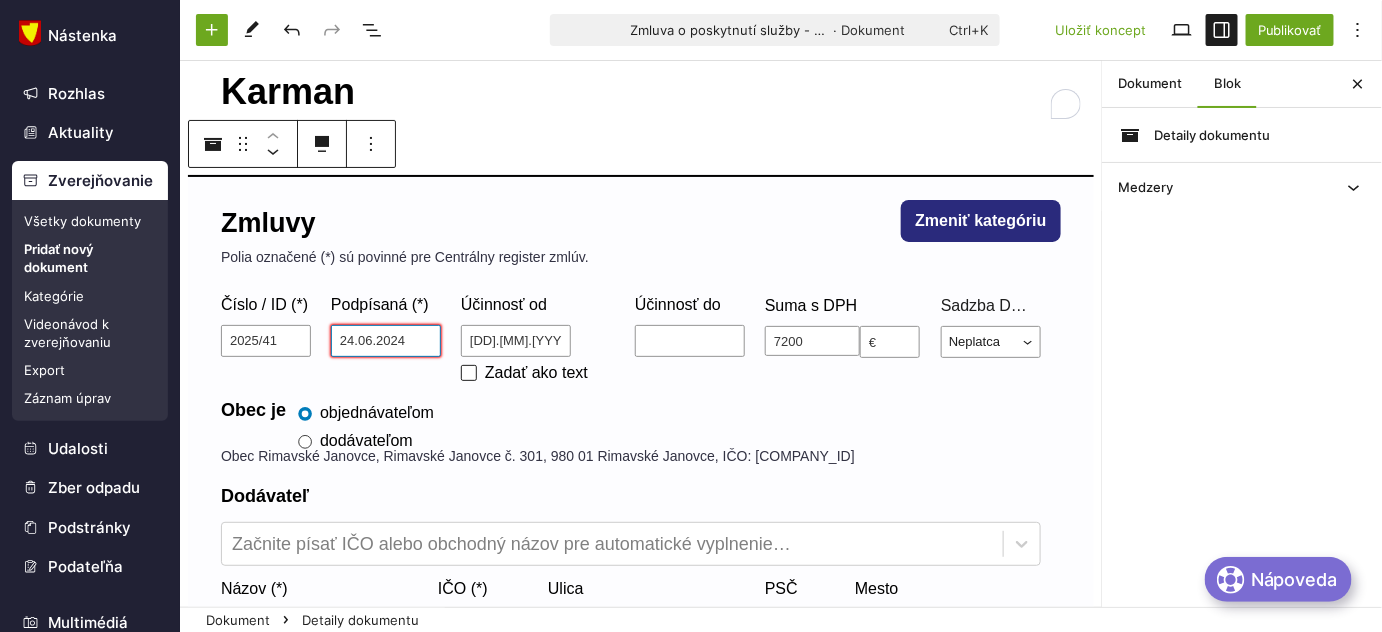 click on "24.06.2024" at bounding box center [386, 341] 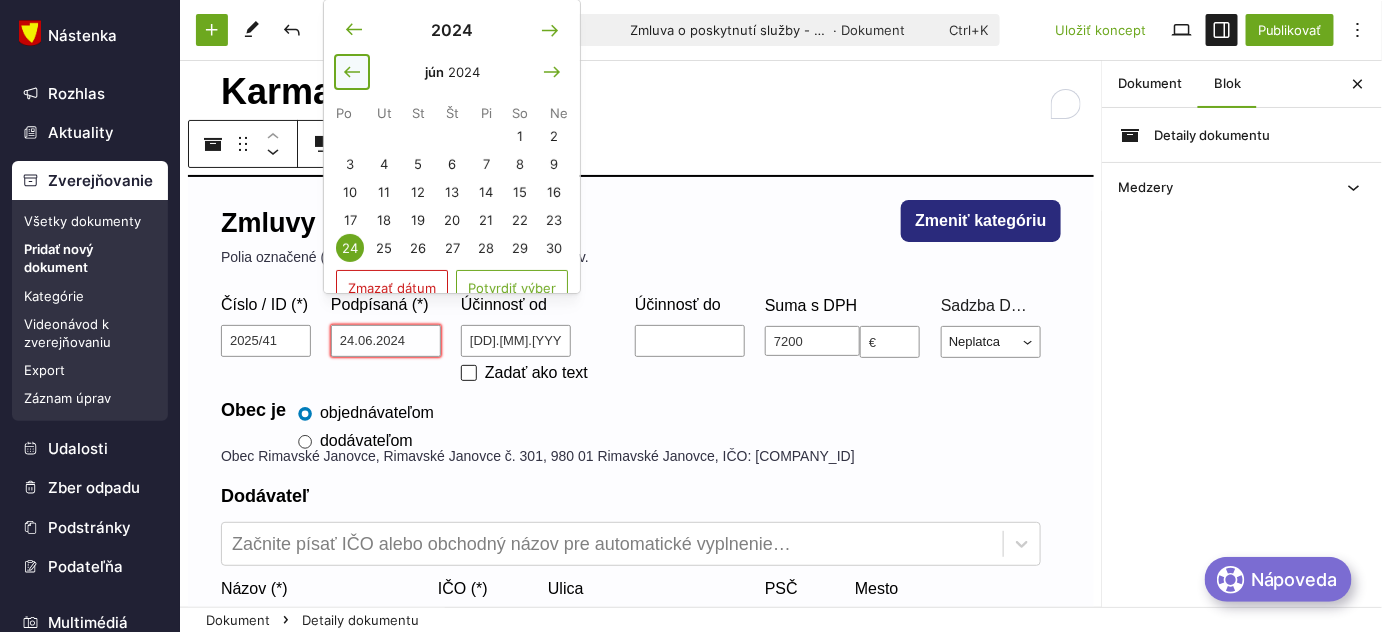 click at bounding box center [352, 72] 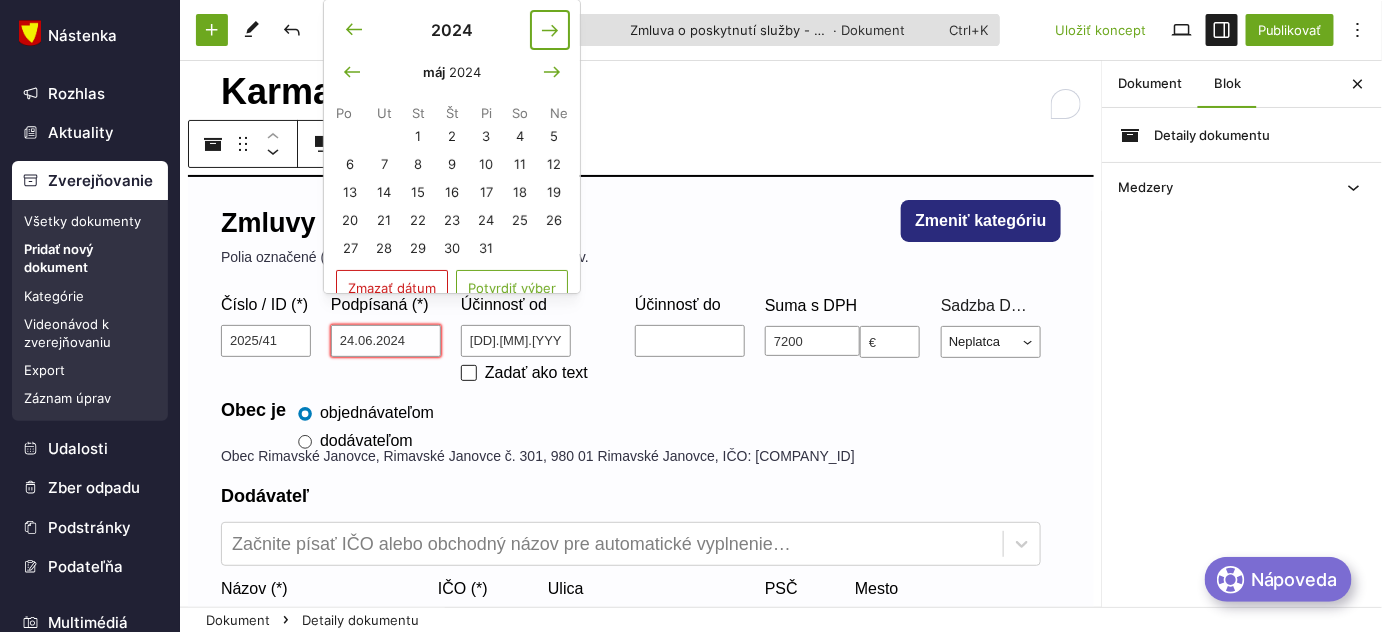click at bounding box center (550, 30) 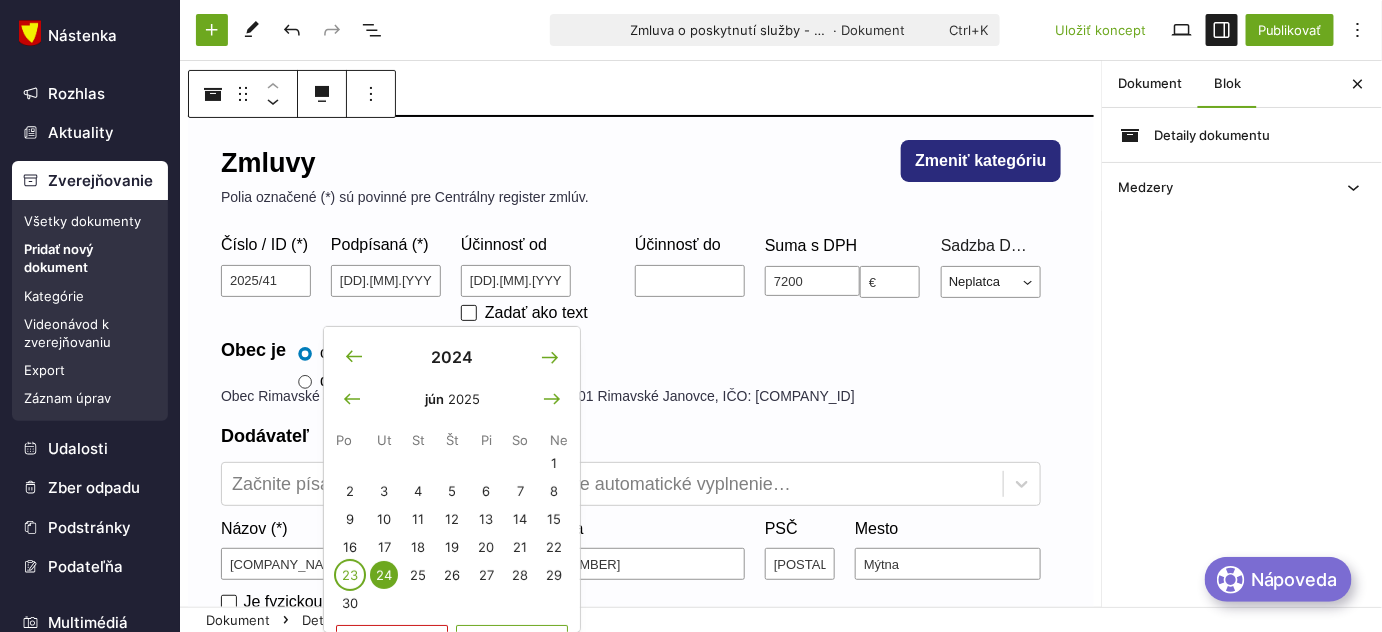 click on "23" at bounding box center [350, 575] 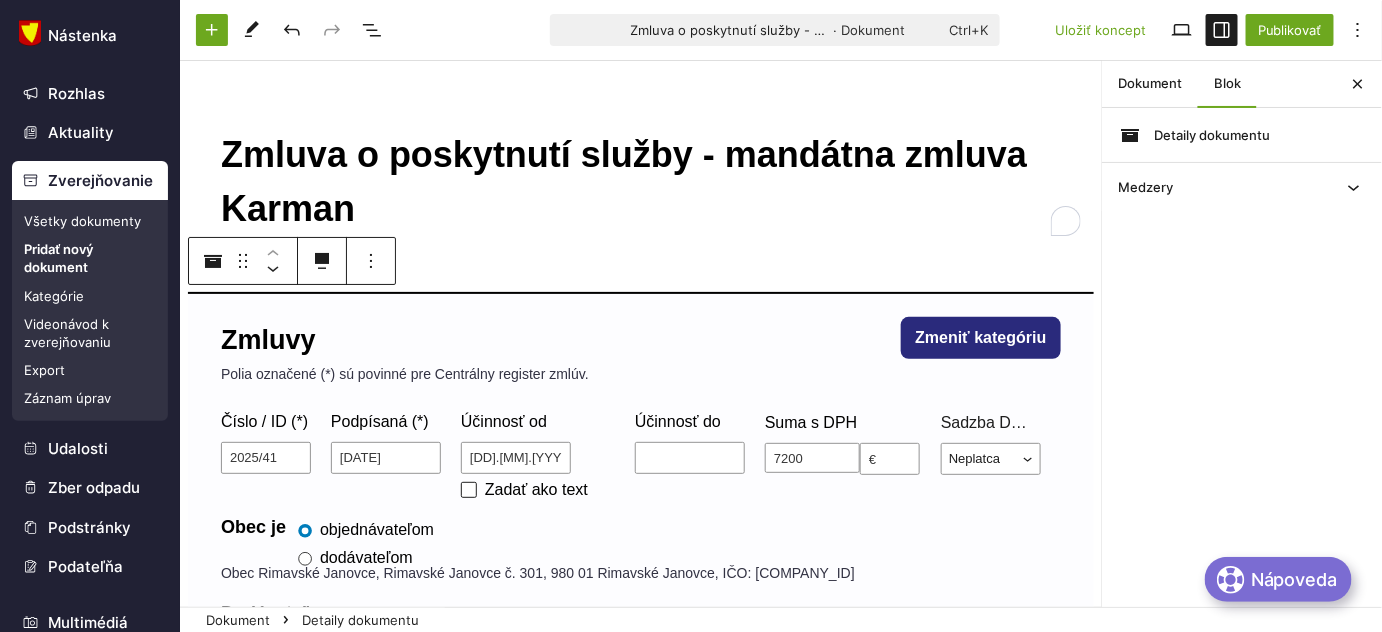scroll, scrollTop: 0, scrollLeft: 0, axis: both 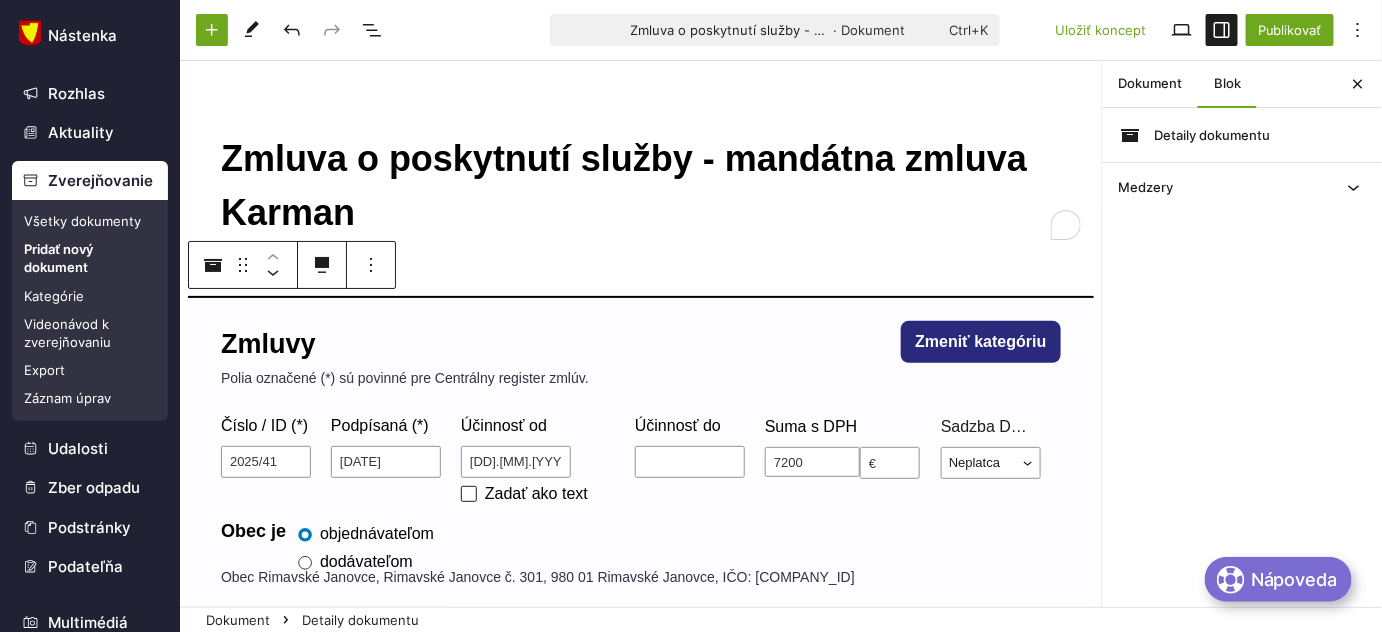 click on "Zmluva o poskytnutí služby - mandátna zmluva Karman" at bounding box center [641, 186] 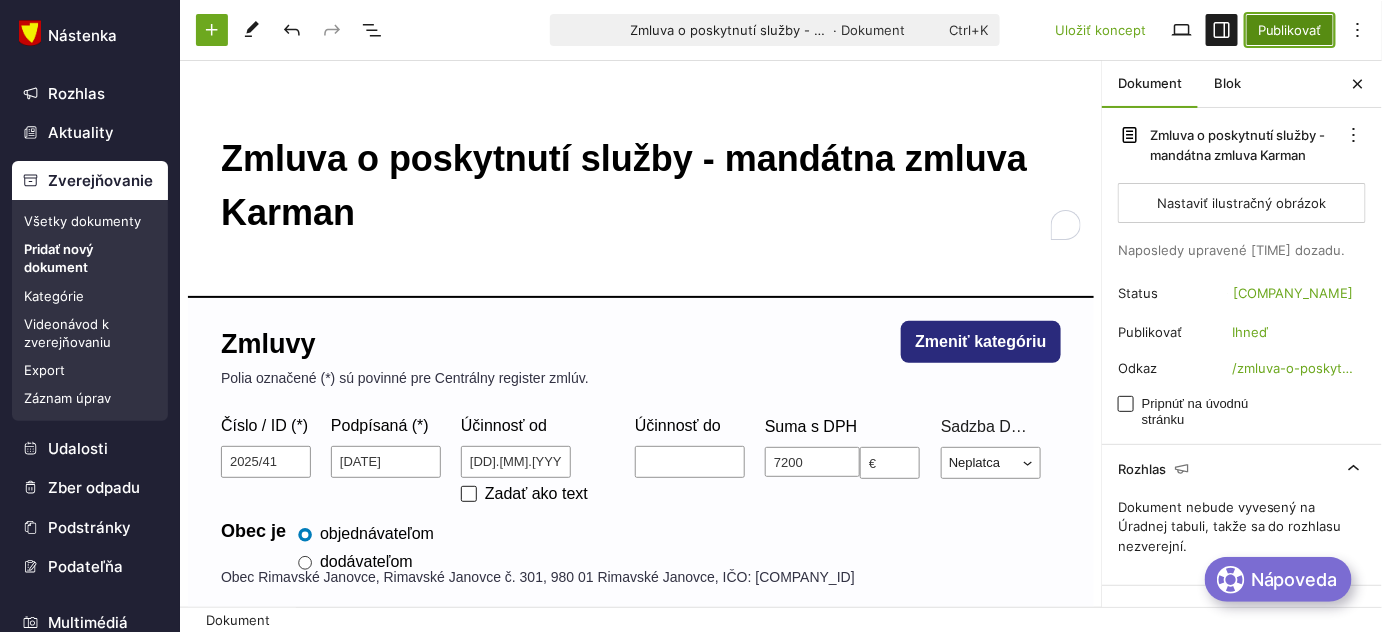 click on "Publikovať" at bounding box center [1290, 30] 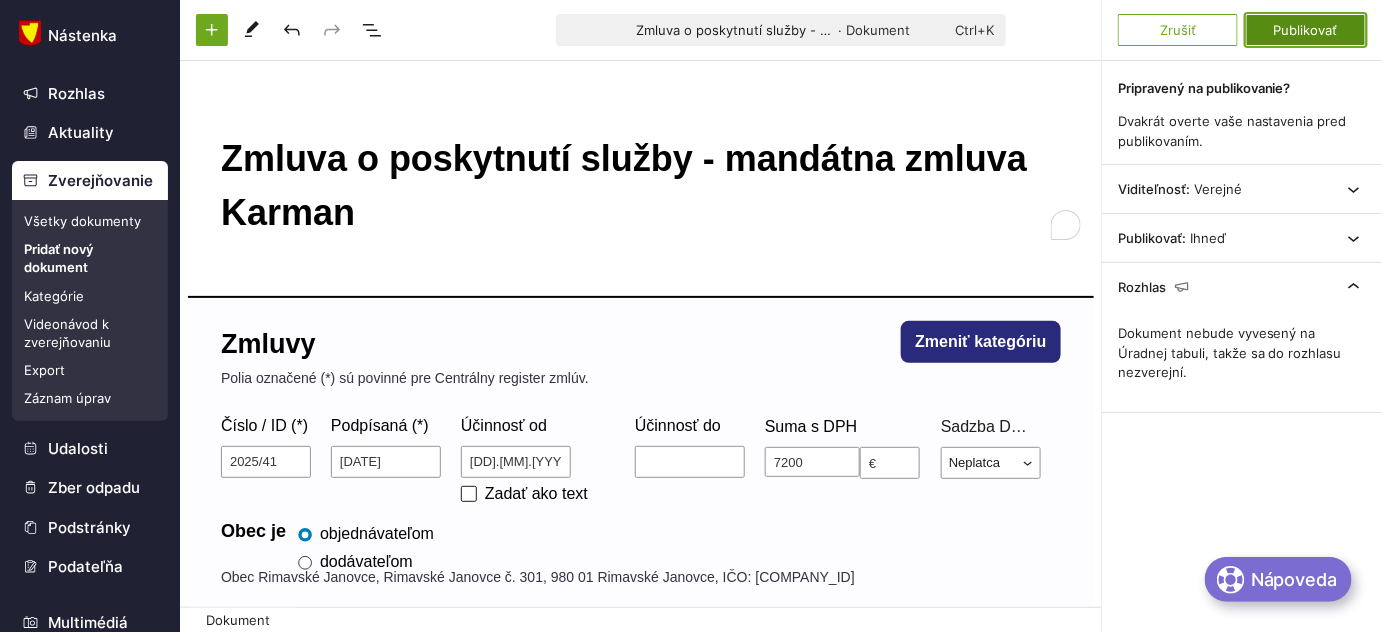 click on "Publikovať" at bounding box center [1306, 30] 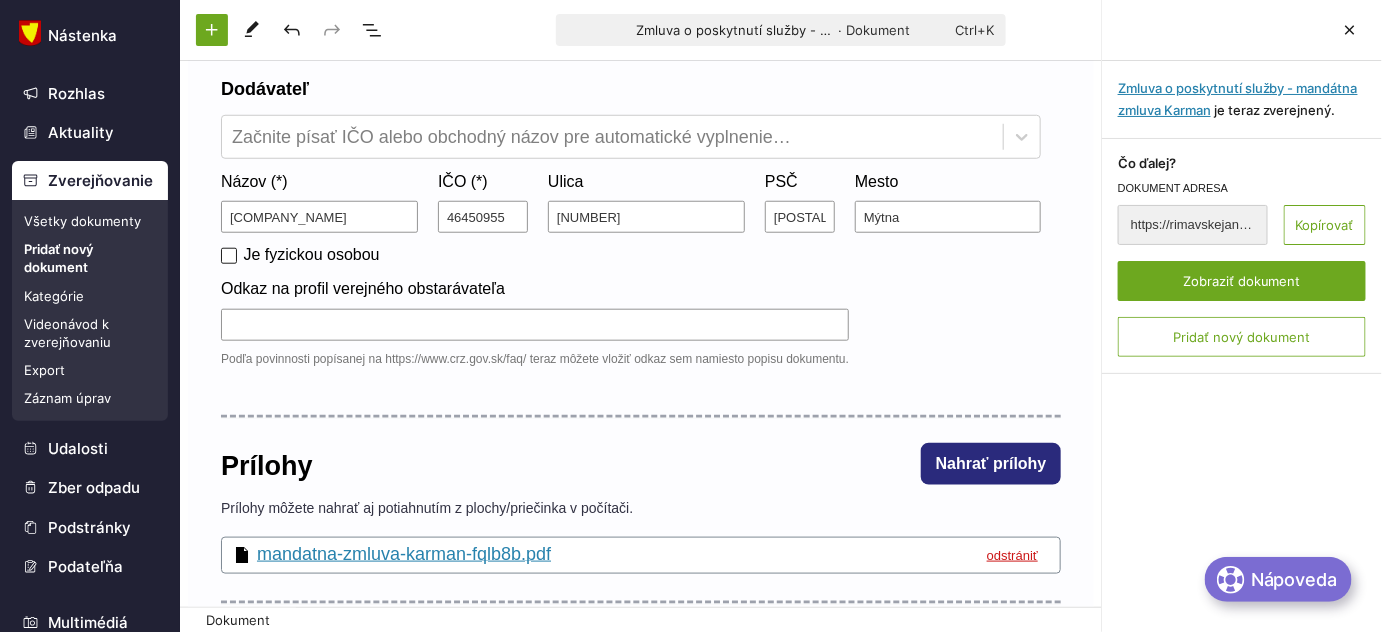 scroll, scrollTop: 545, scrollLeft: 0, axis: vertical 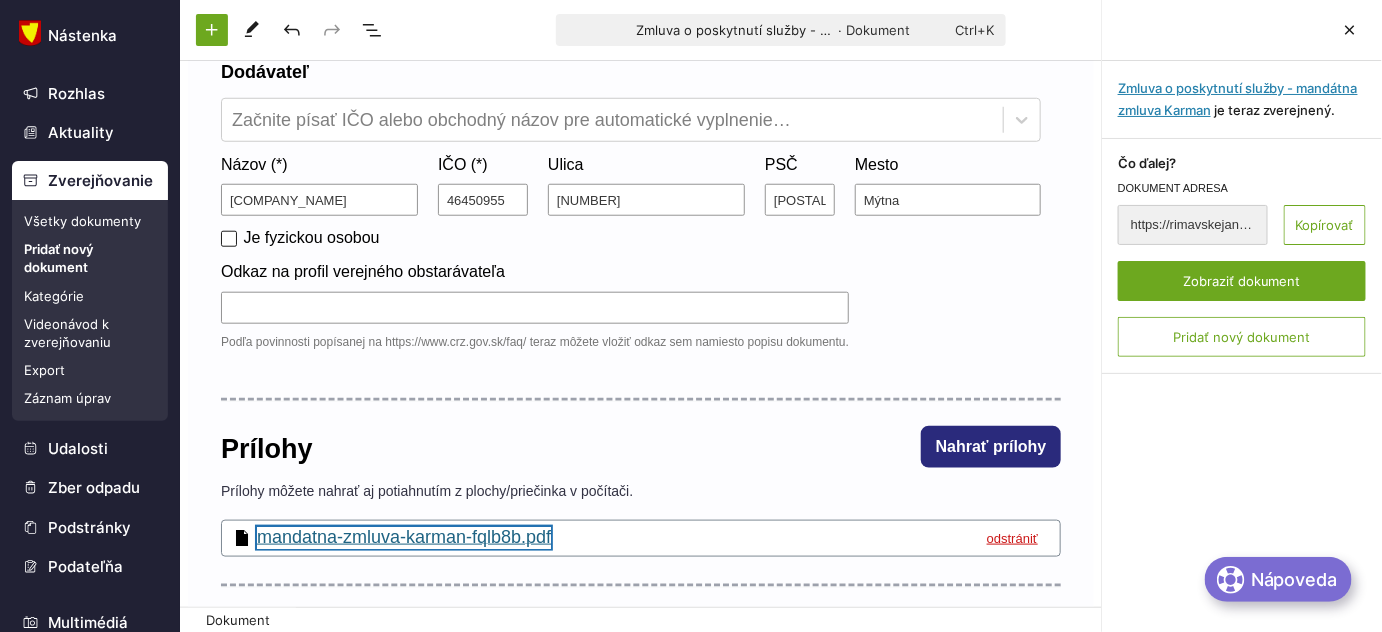 click on "mandatna-zmluva-karman-fqlb8b.pdf" at bounding box center [404, 538] 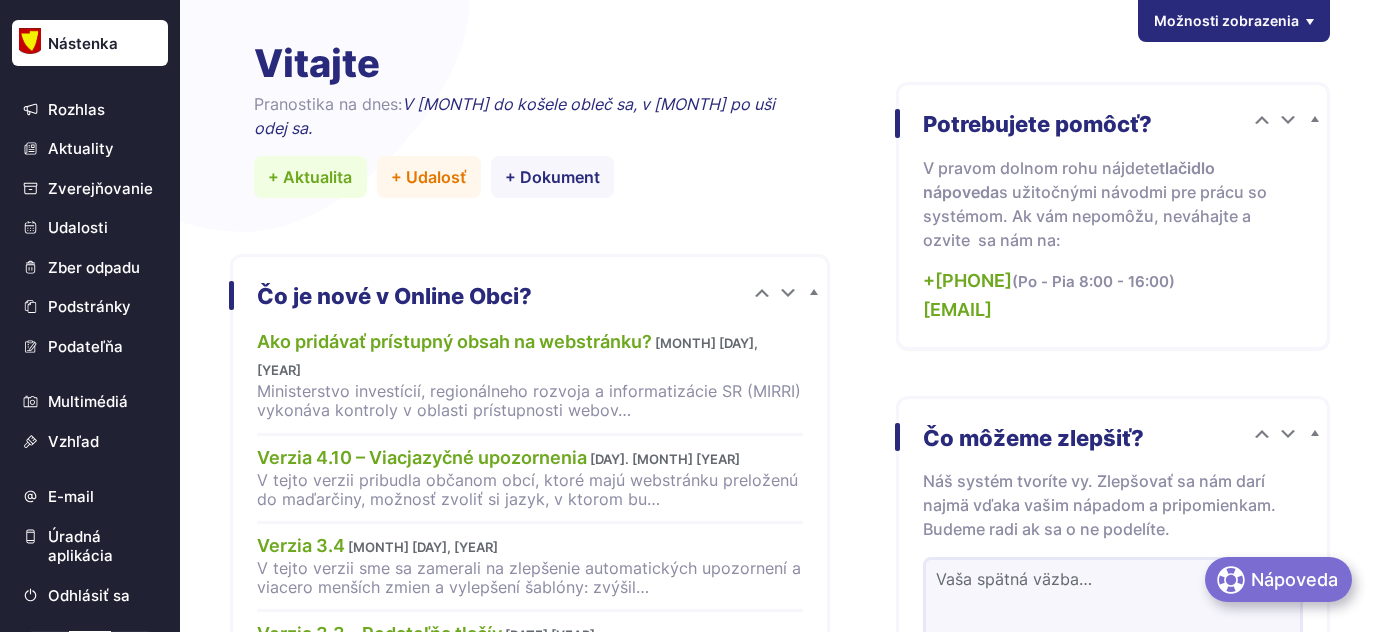scroll, scrollTop: 0, scrollLeft: 0, axis: both 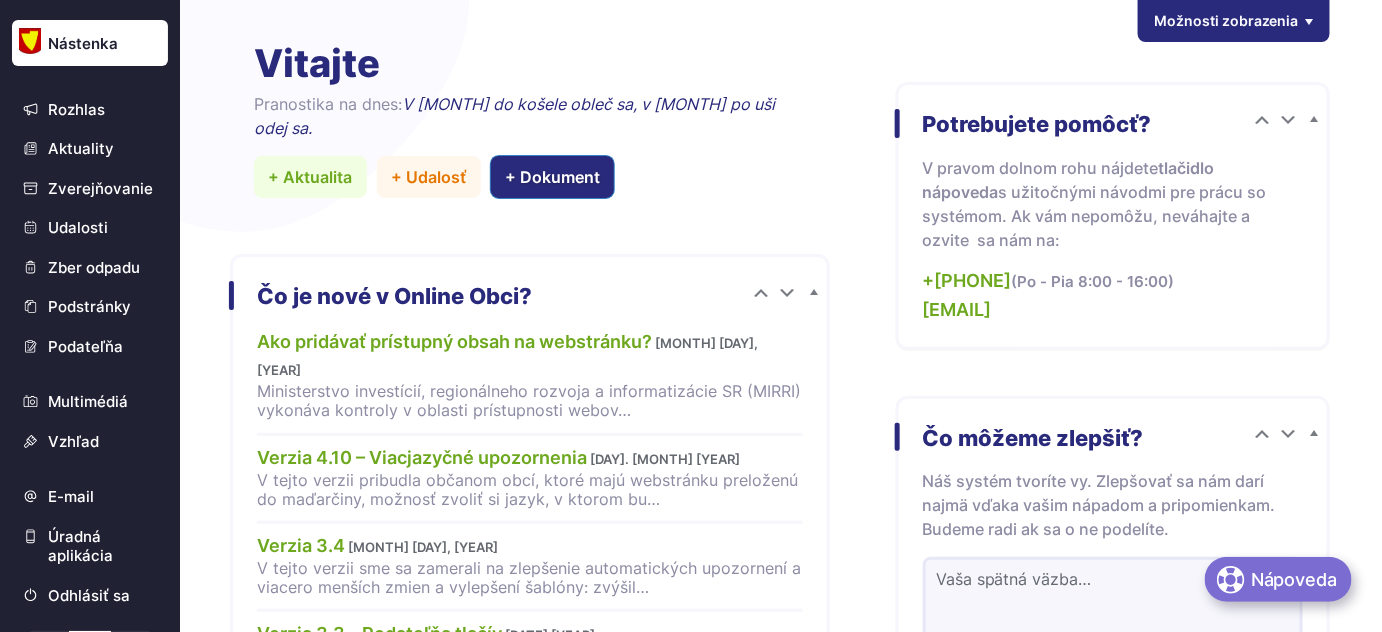 click on "+ Dokument" at bounding box center [553, 177] 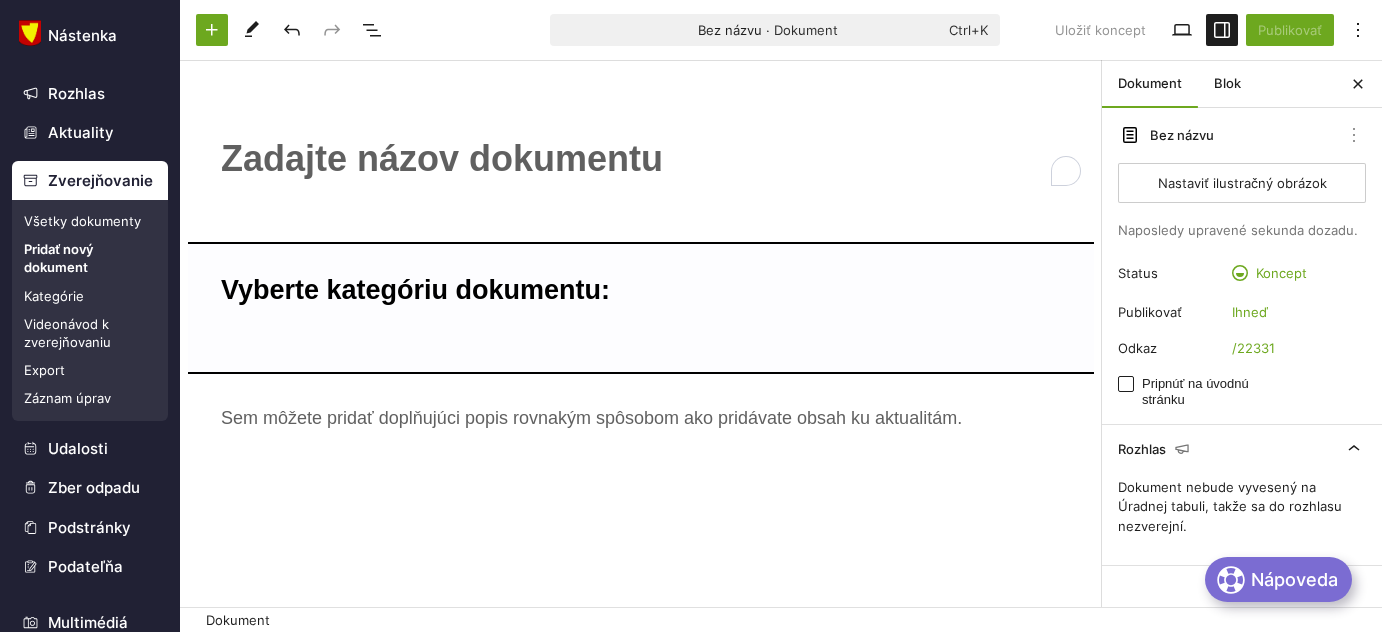 scroll, scrollTop: 0, scrollLeft: 0, axis: both 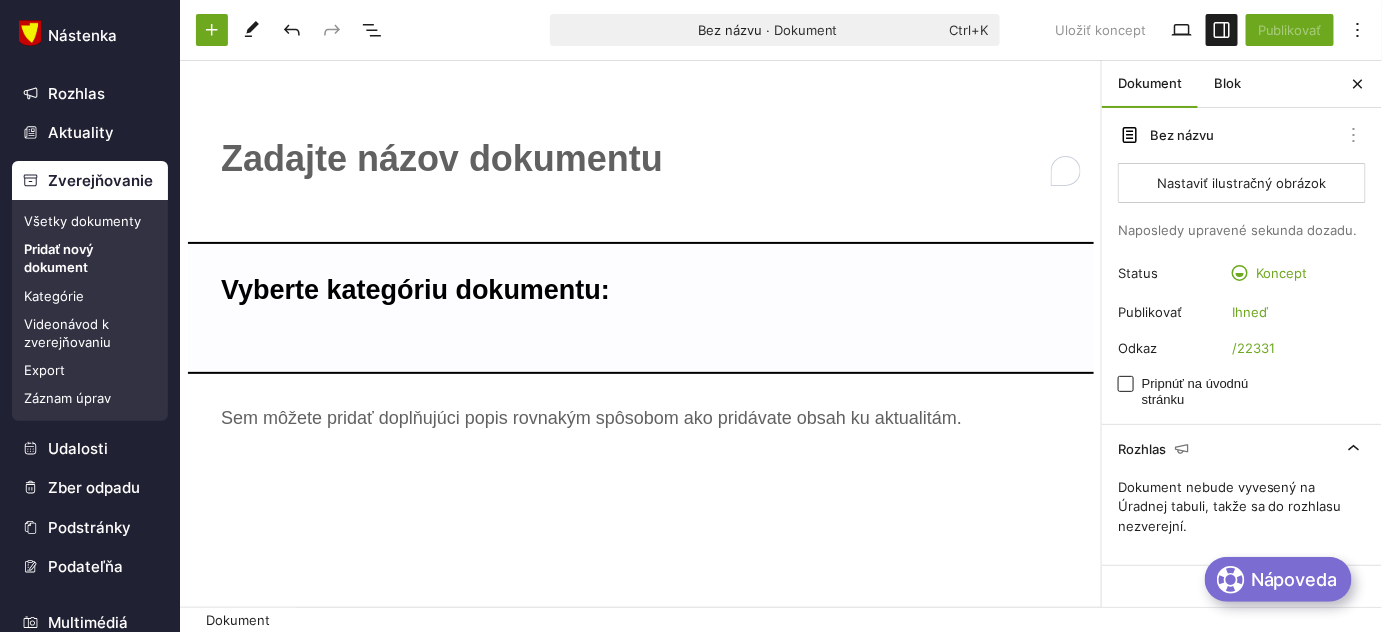click on "﻿ Vyberte kategóriu dokumentu: ﻿" at bounding box center (641, 399) 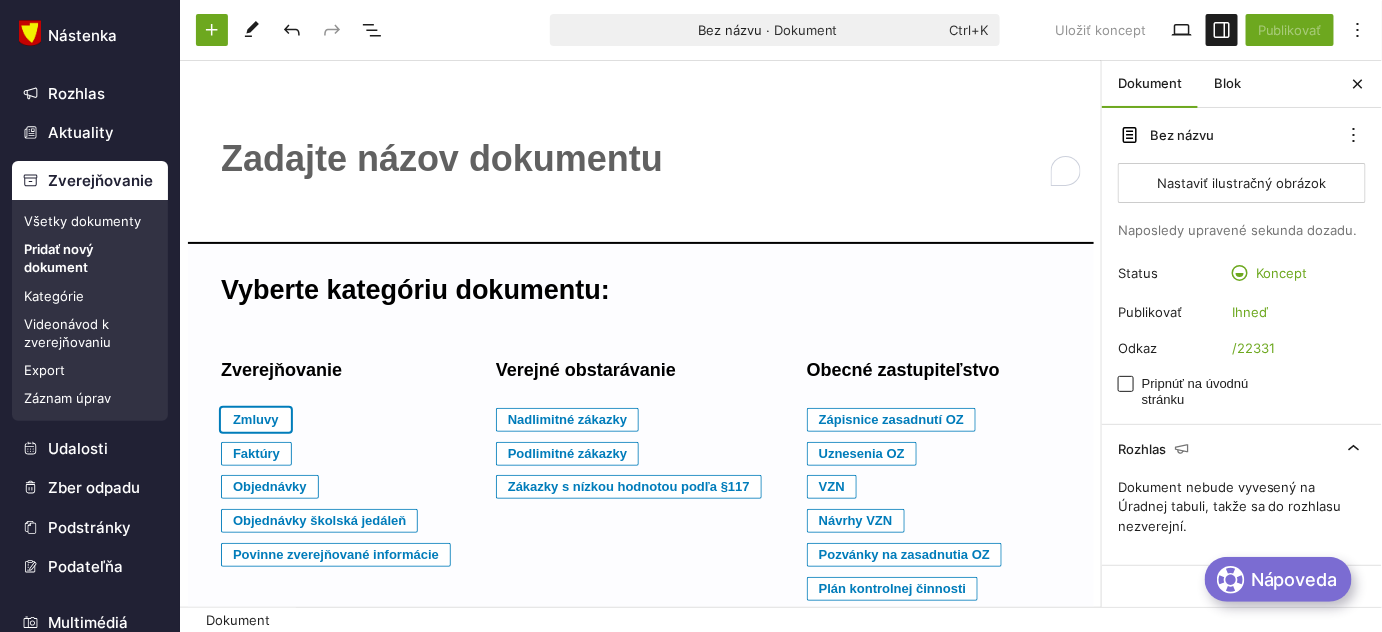 click on "Zmluvy" at bounding box center (256, 420) 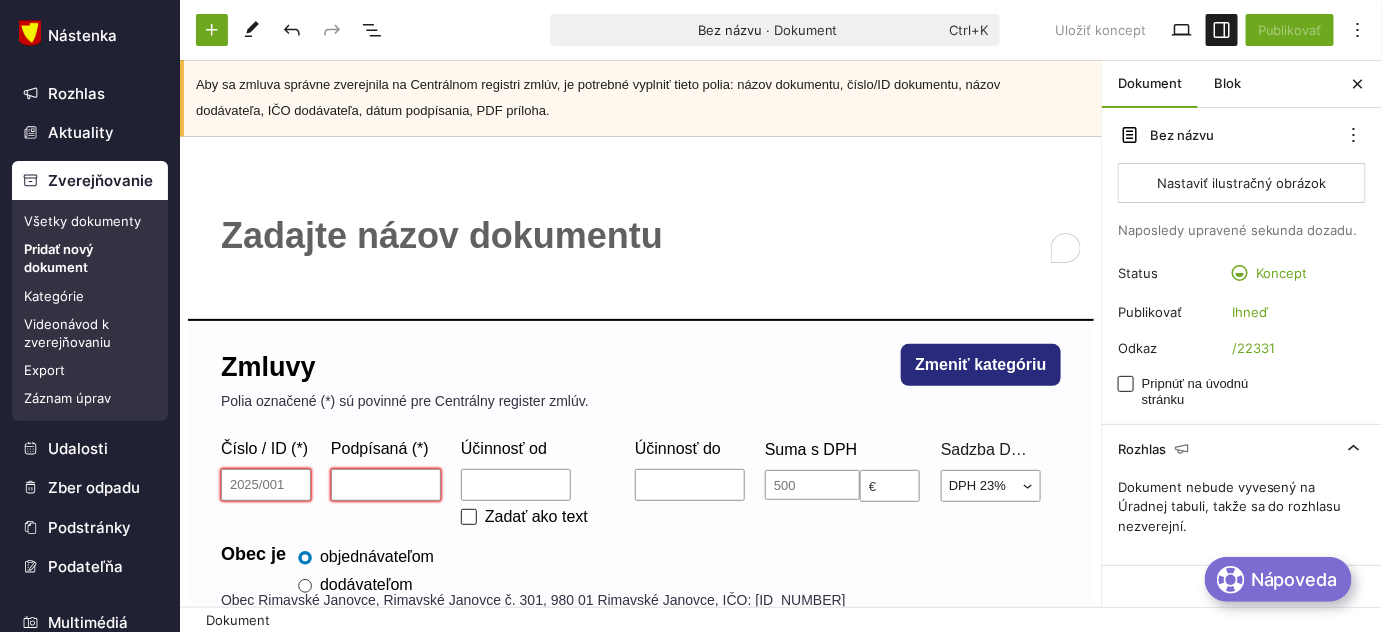 click on "﻿" at bounding box center (641, 236) 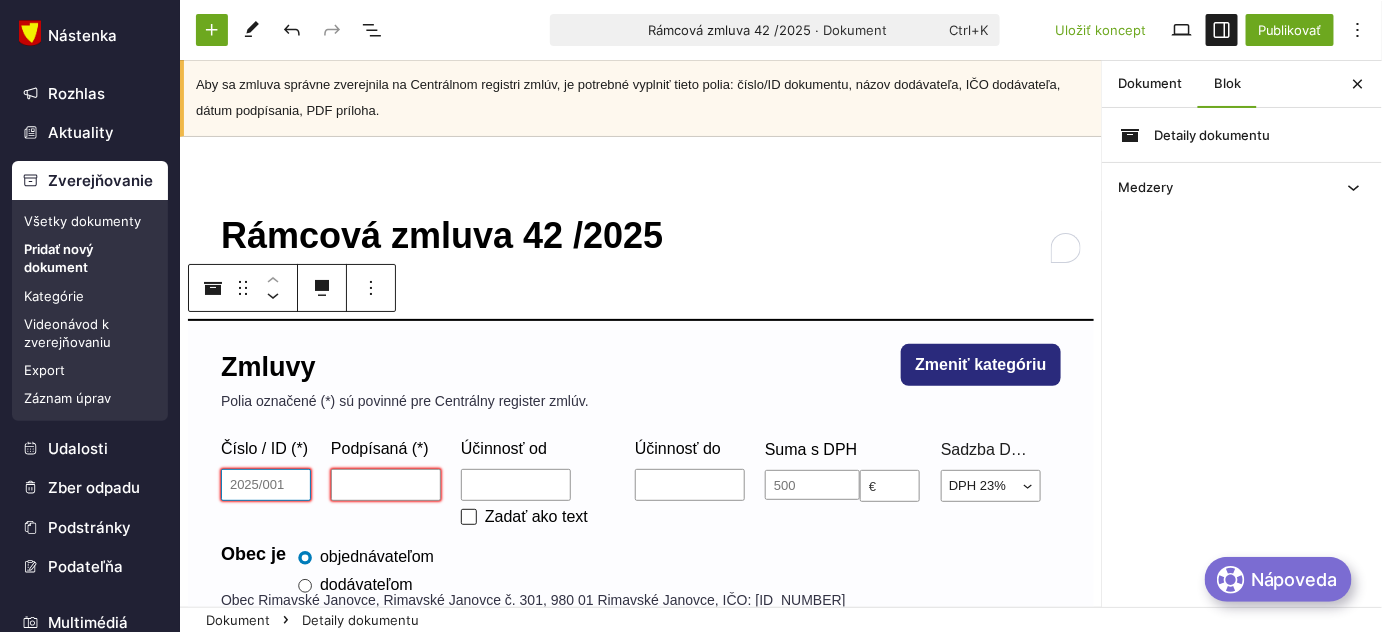 click on "Číslo / ID (*)" at bounding box center (266, 485) 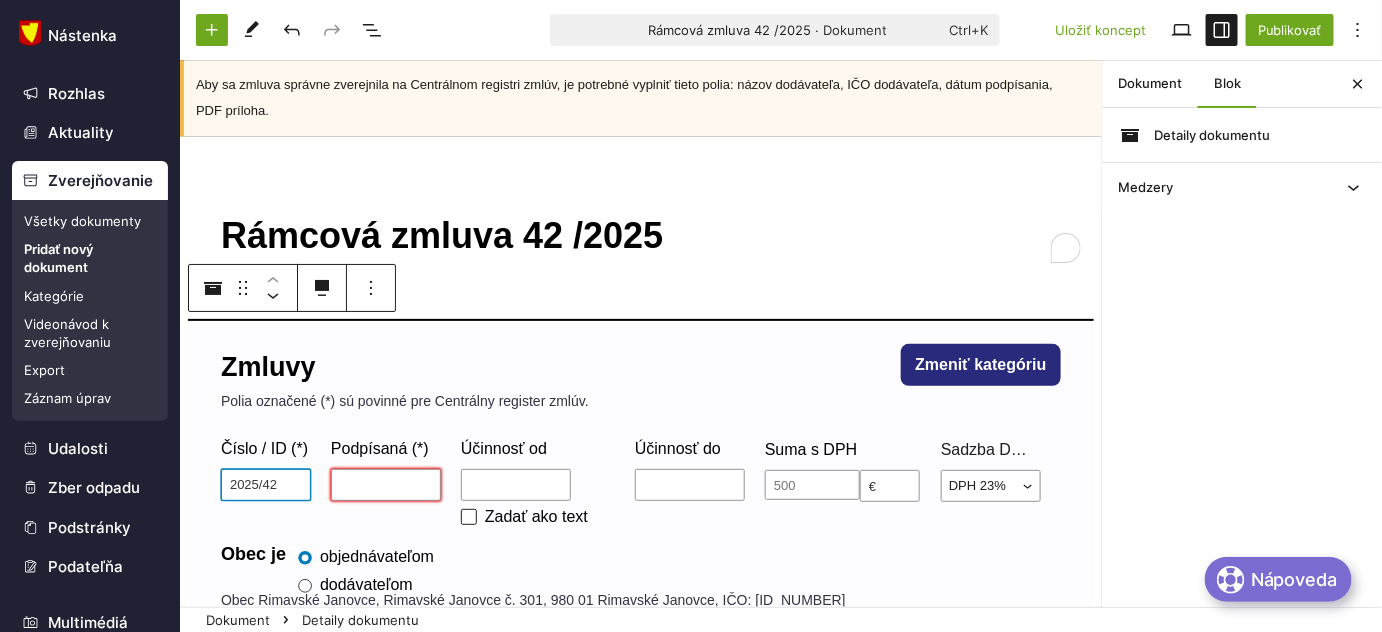 type on "2025/42" 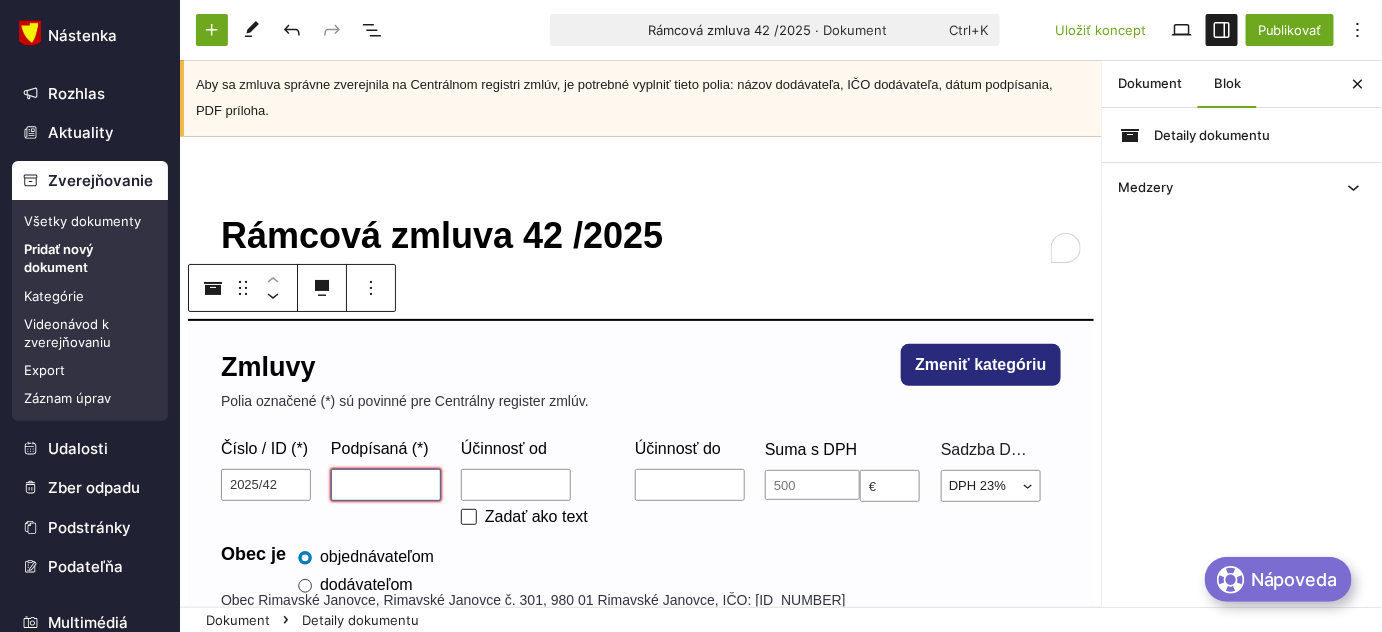 click on "Podpísaná (*)" at bounding box center [386, 485] 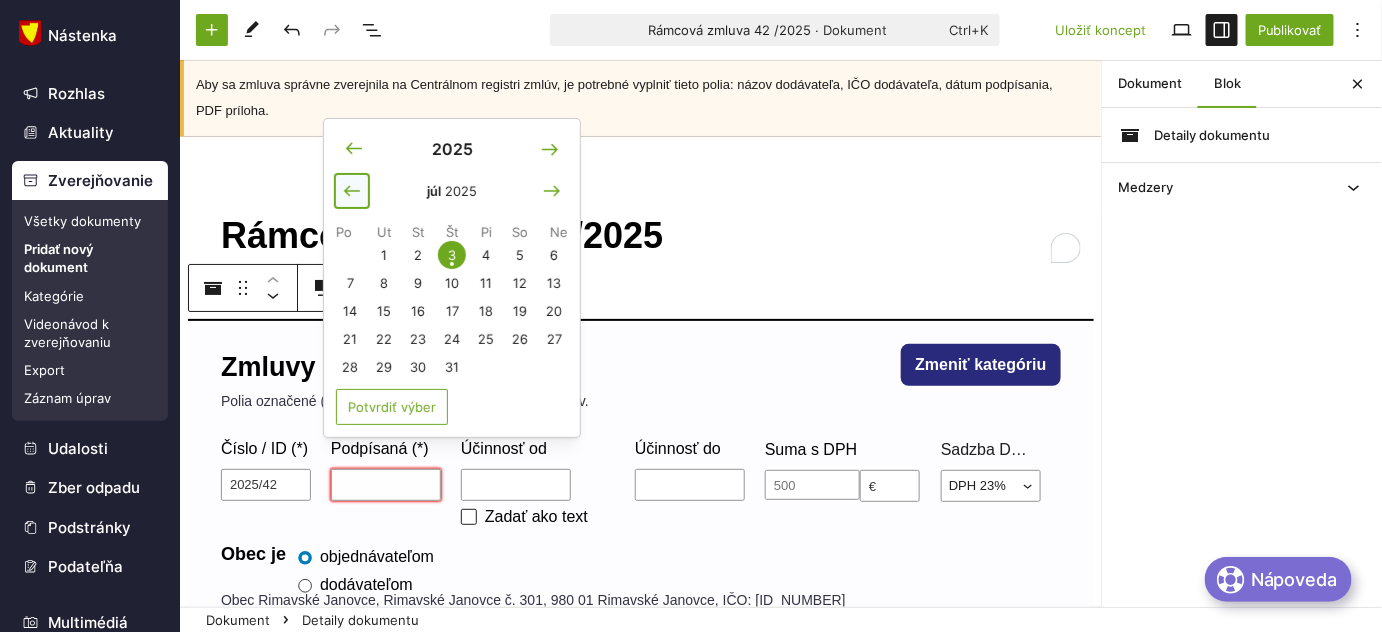 click at bounding box center (352, 191) 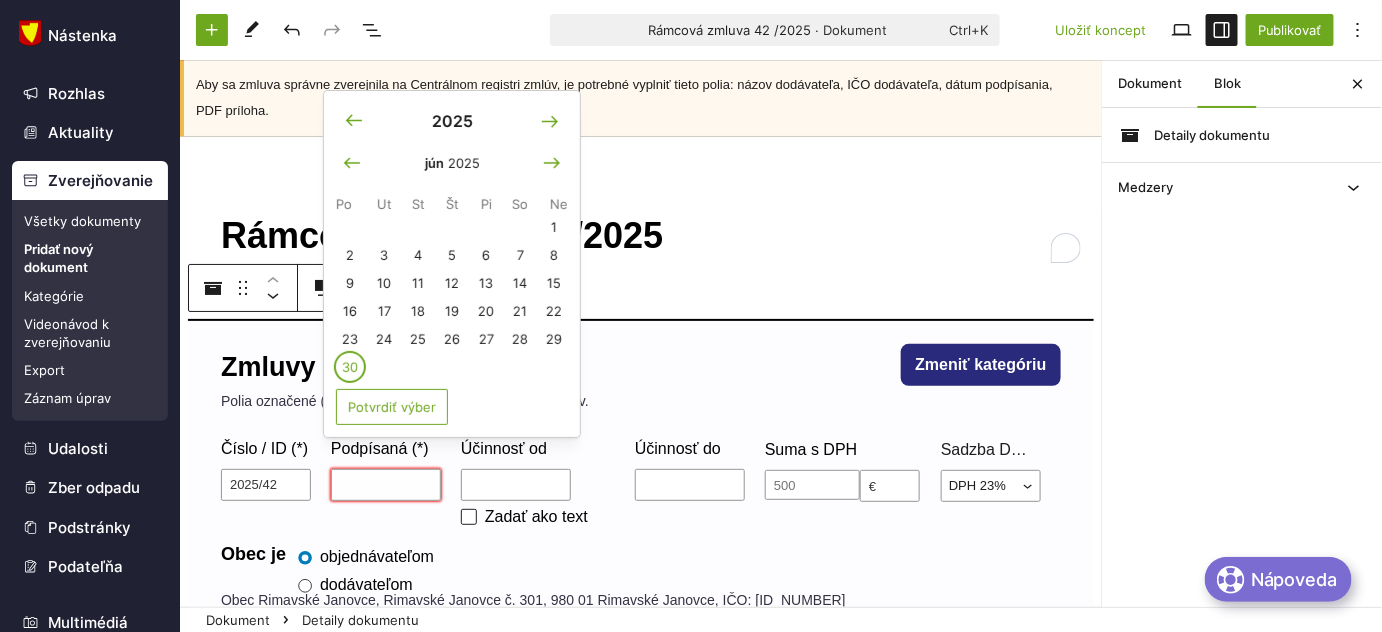 click on "30" at bounding box center [350, 367] 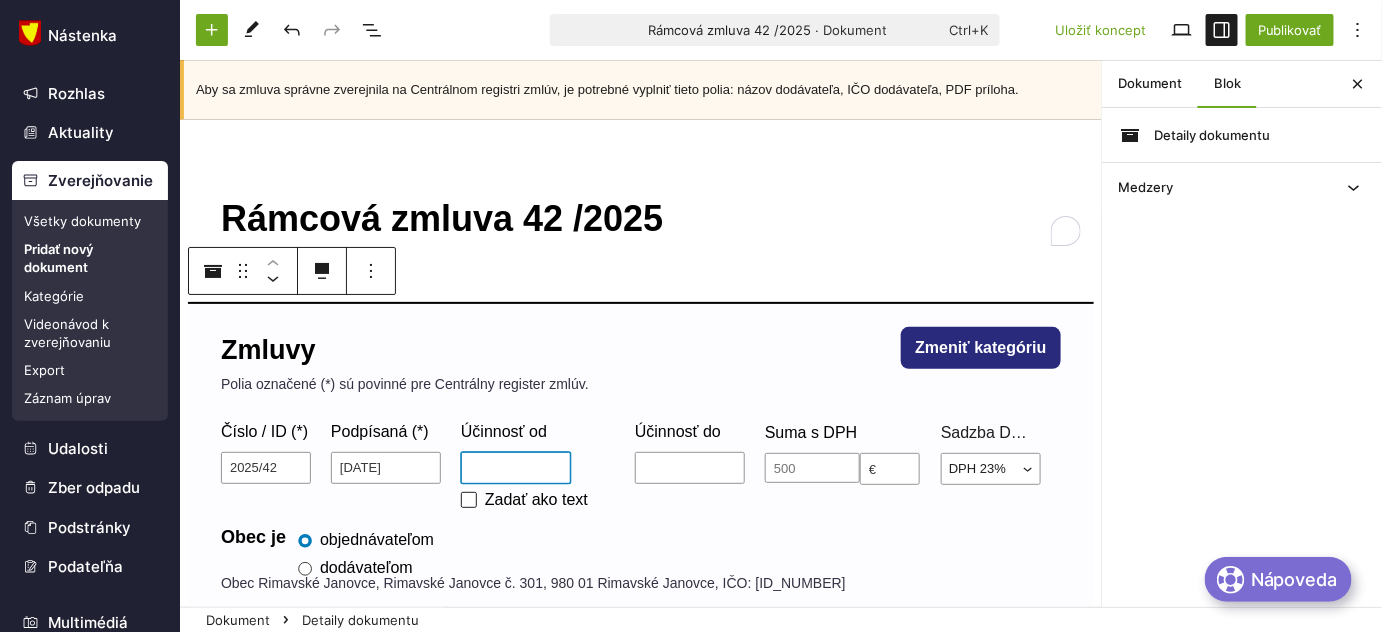 click on "Účinnosť od" at bounding box center [516, 468] 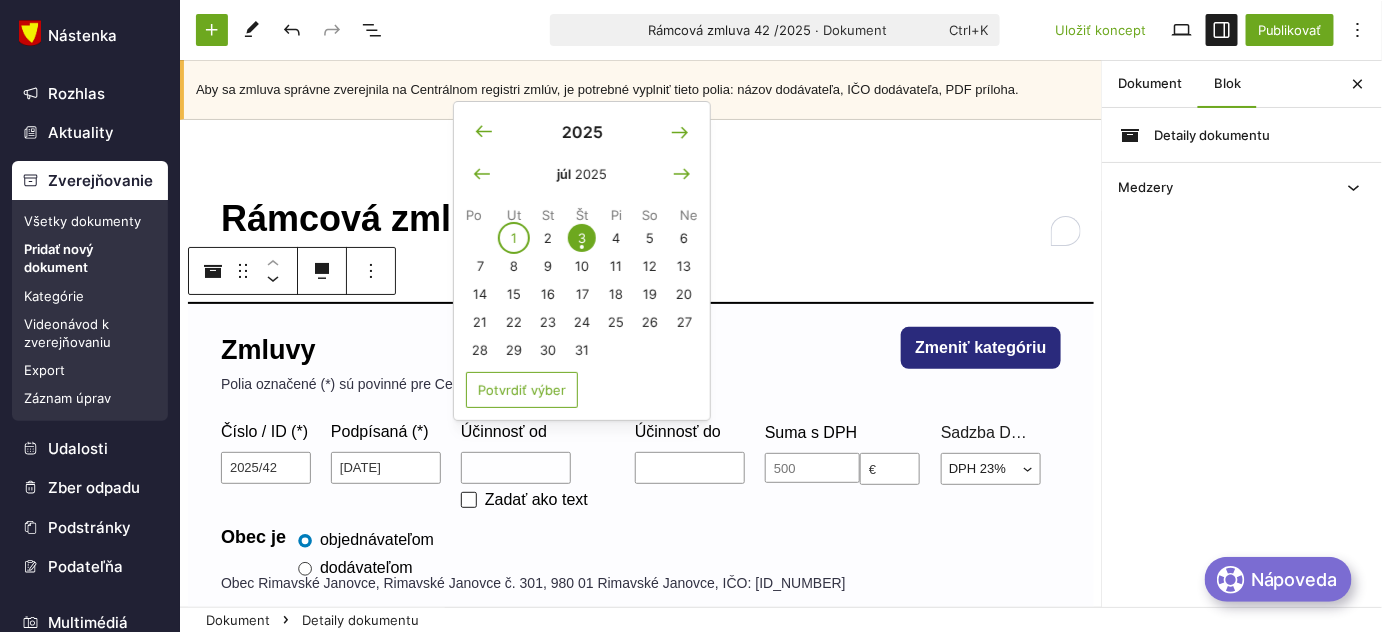 click on "1" at bounding box center [514, 238] 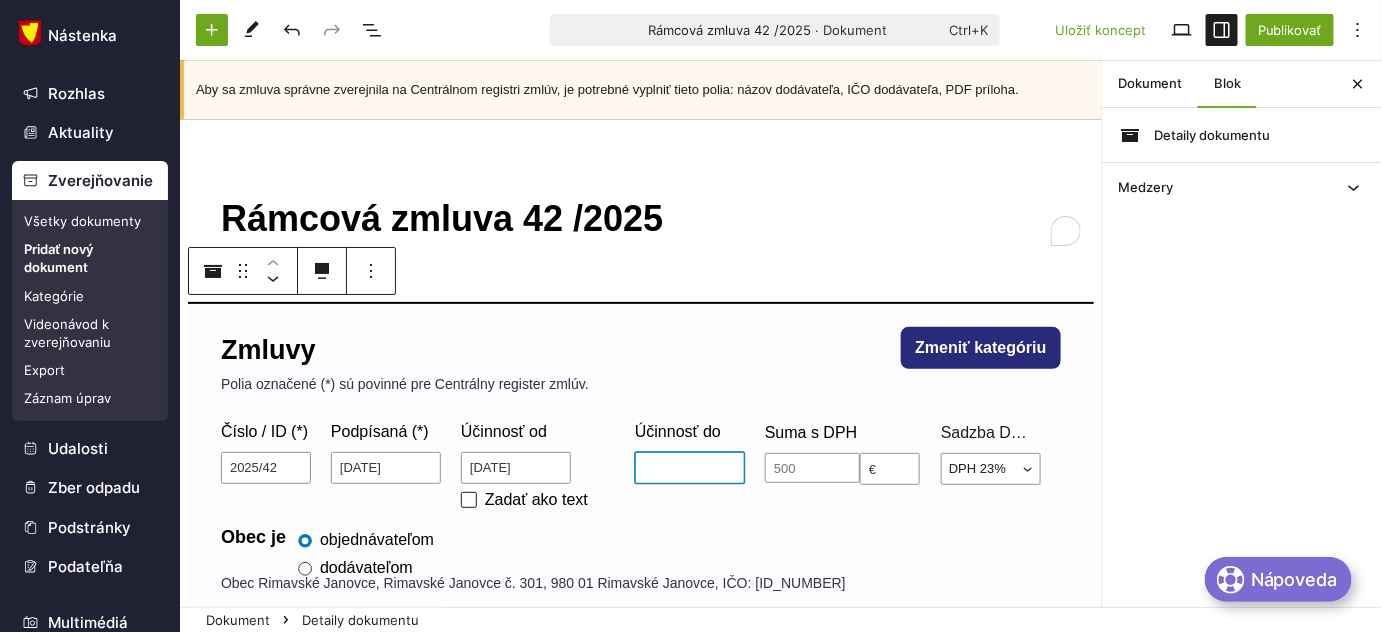 click on "Účinnosť do" at bounding box center (690, 468) 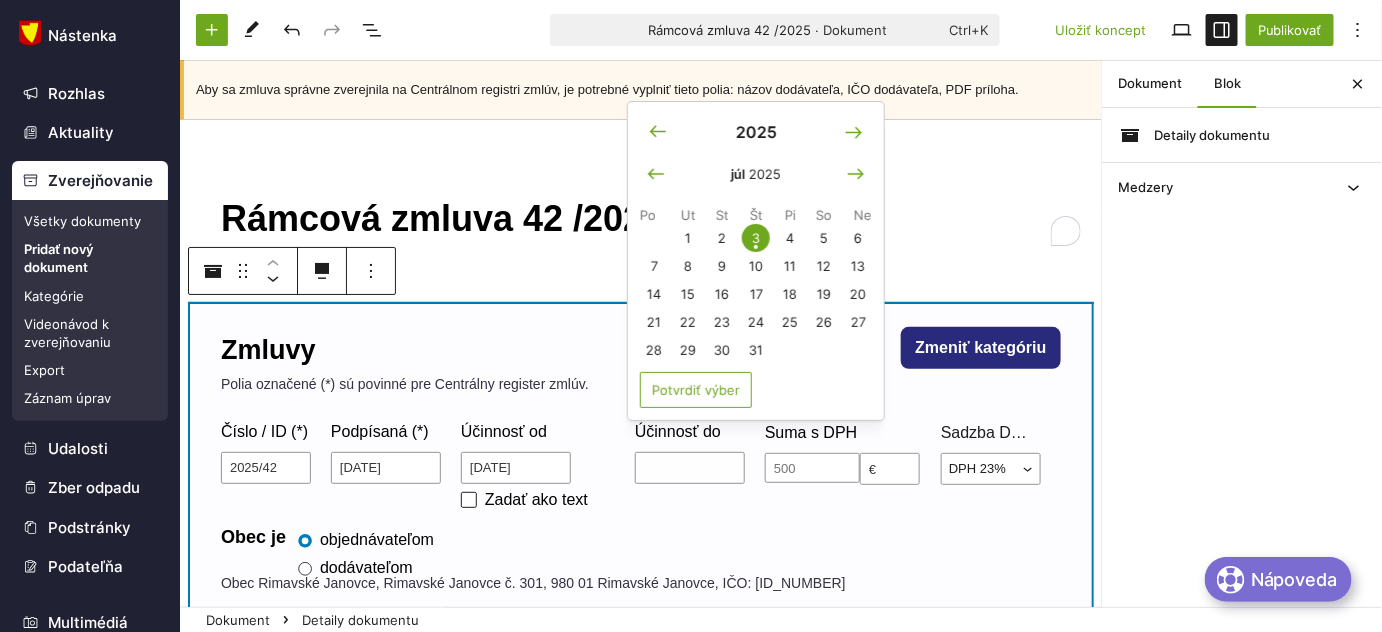 click on "Obec je objednávateľom dodávateľom Obec Rimavské Janovce, Rimavské Janovce č. 301, 980 01 Rimavské Janovce, IČO: 00319058 Dodávateľ Začnite písať IČO alebo obchodný názov pre automatické vyplnenie… Názov (*) IČO (*) Ulica PSČ Mesto Je fyzickou osobou" at bounding box center (641, 664) 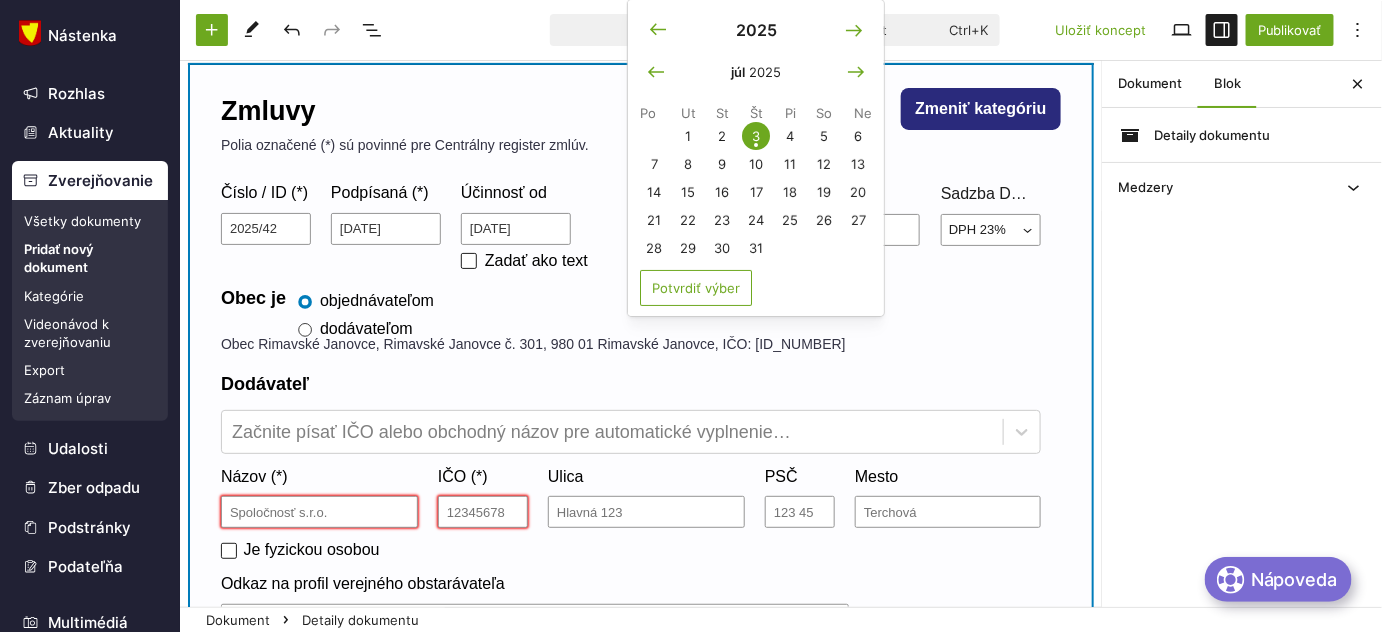 scroll, scrollTop: 272, scrollLeft: 0, axis: vertical 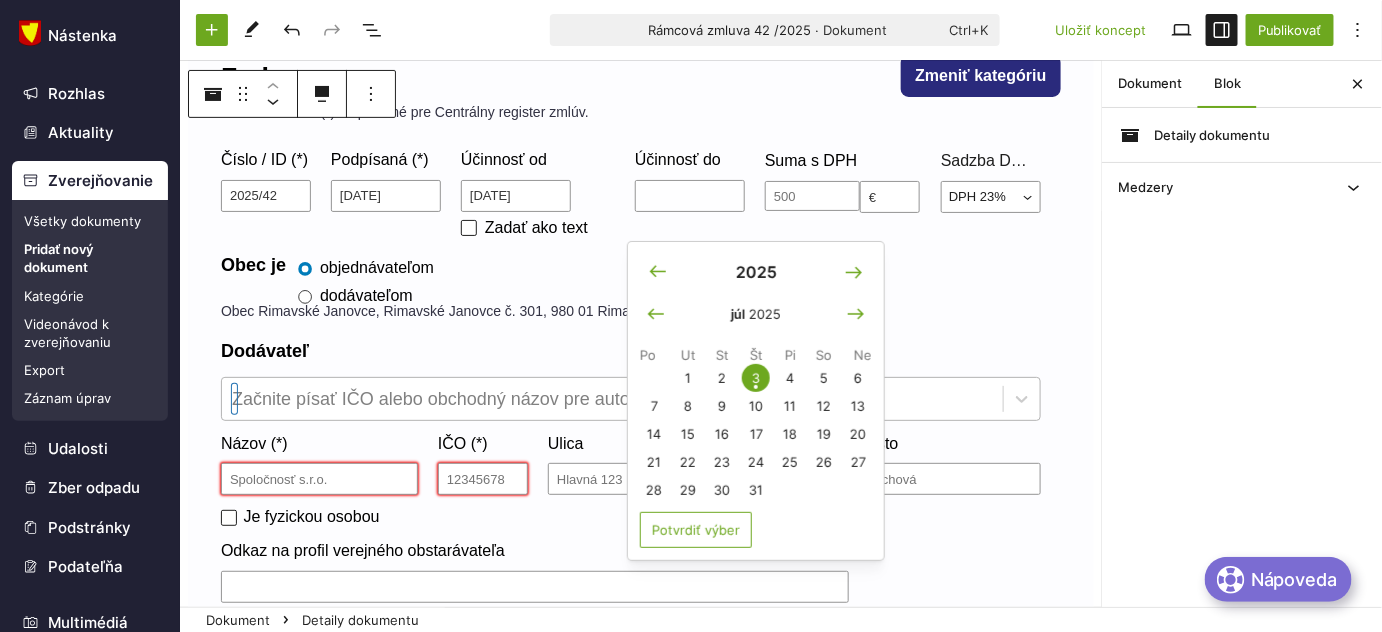 click at bounding box center (612, 399) 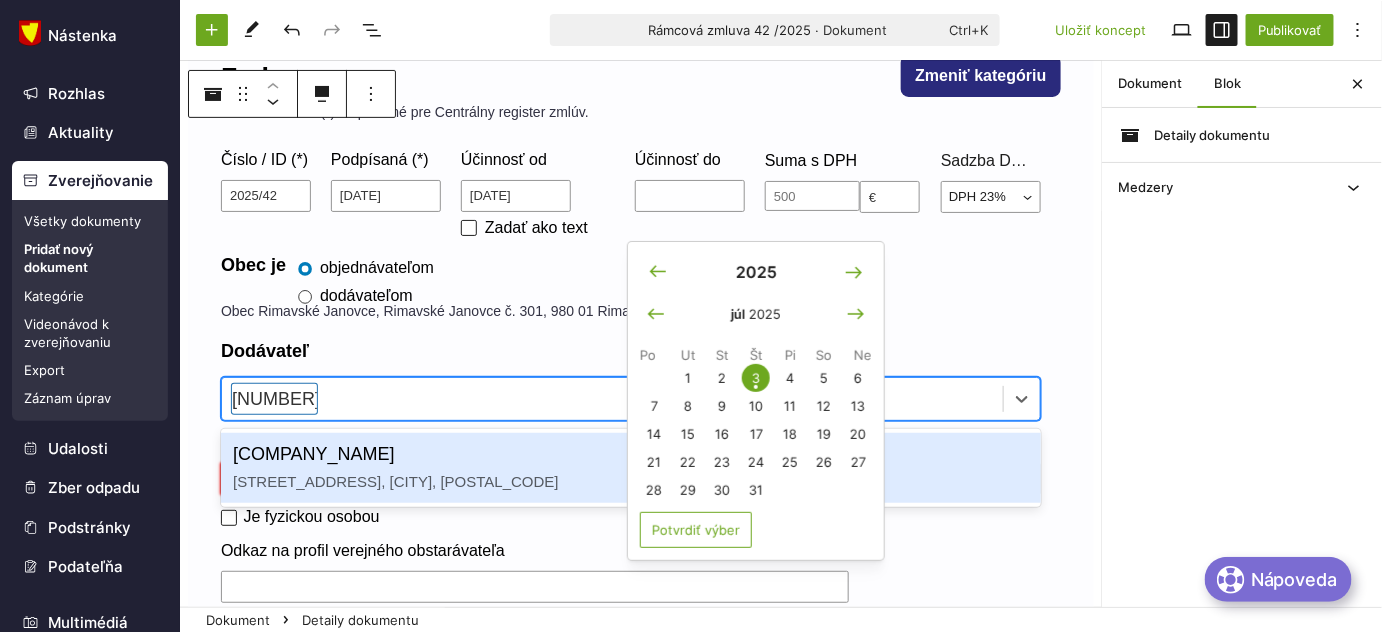 click on "36773123 - TAURIS, a.s. Potravinárska 6, Rimavská Sobota, 97901" at bounding box center [631, 468] 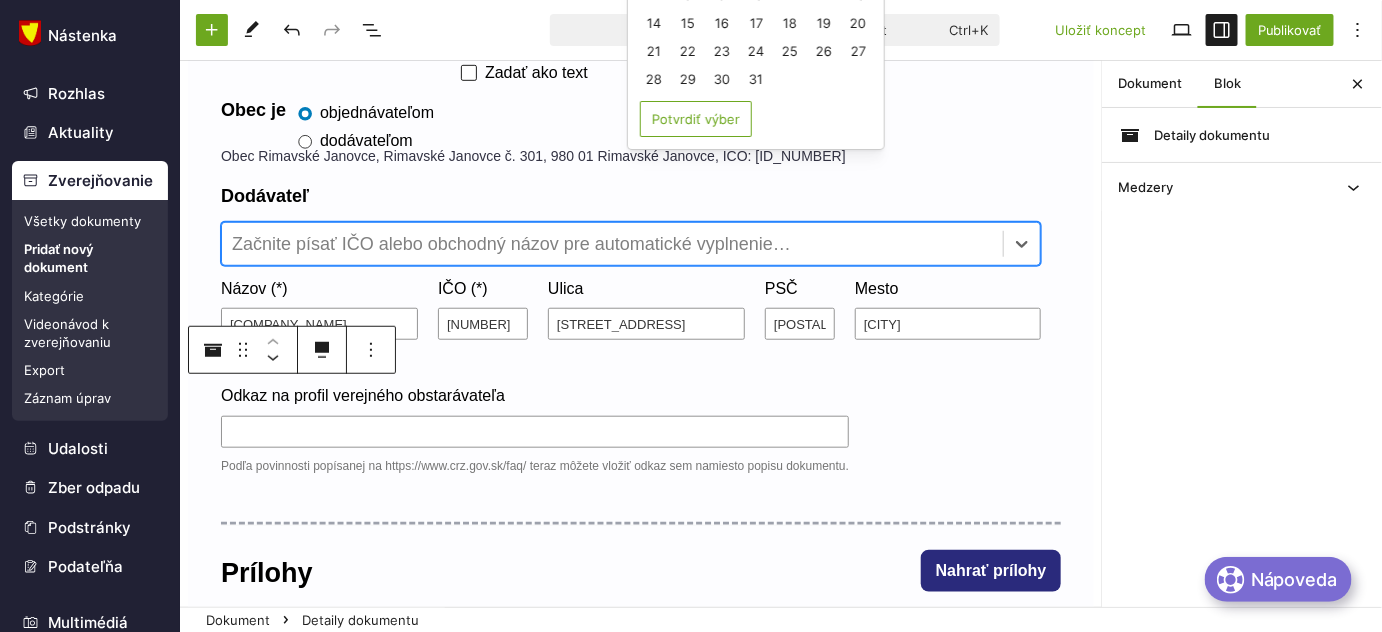 scroll, scrollTop: 727, scrollLeft: 0, axis: vertical 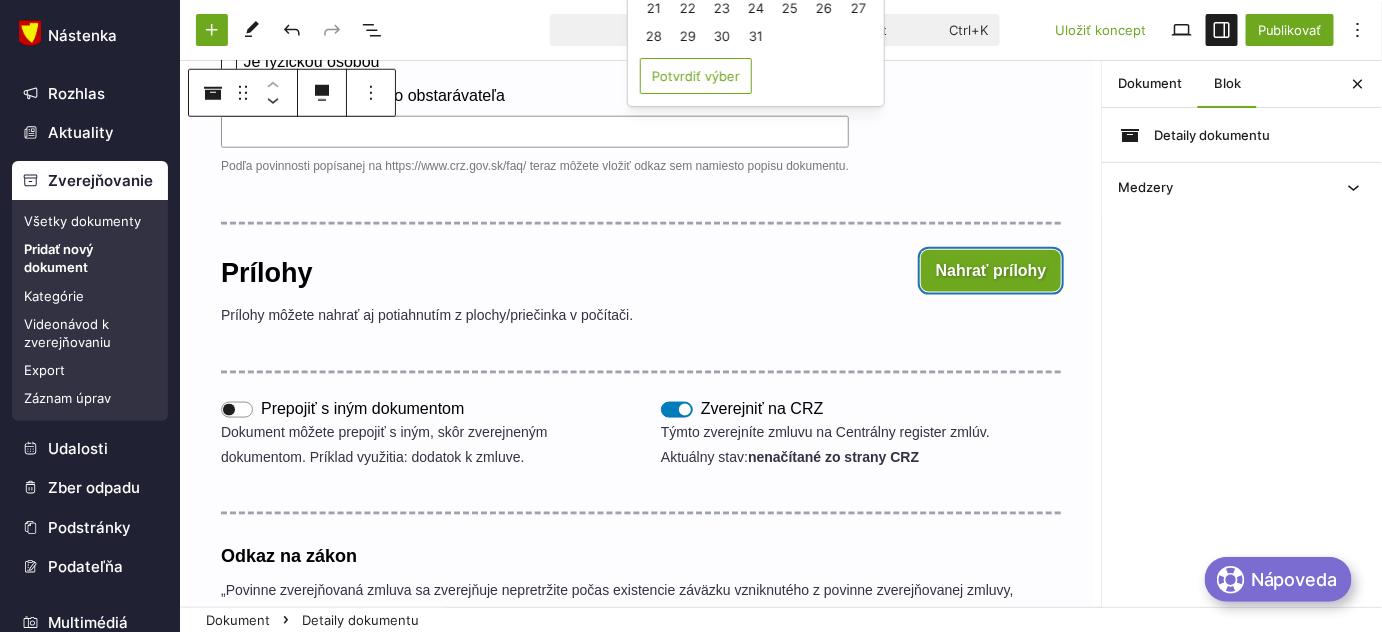 click on "Nahrať prílohy" at bounding box center [991, 271] 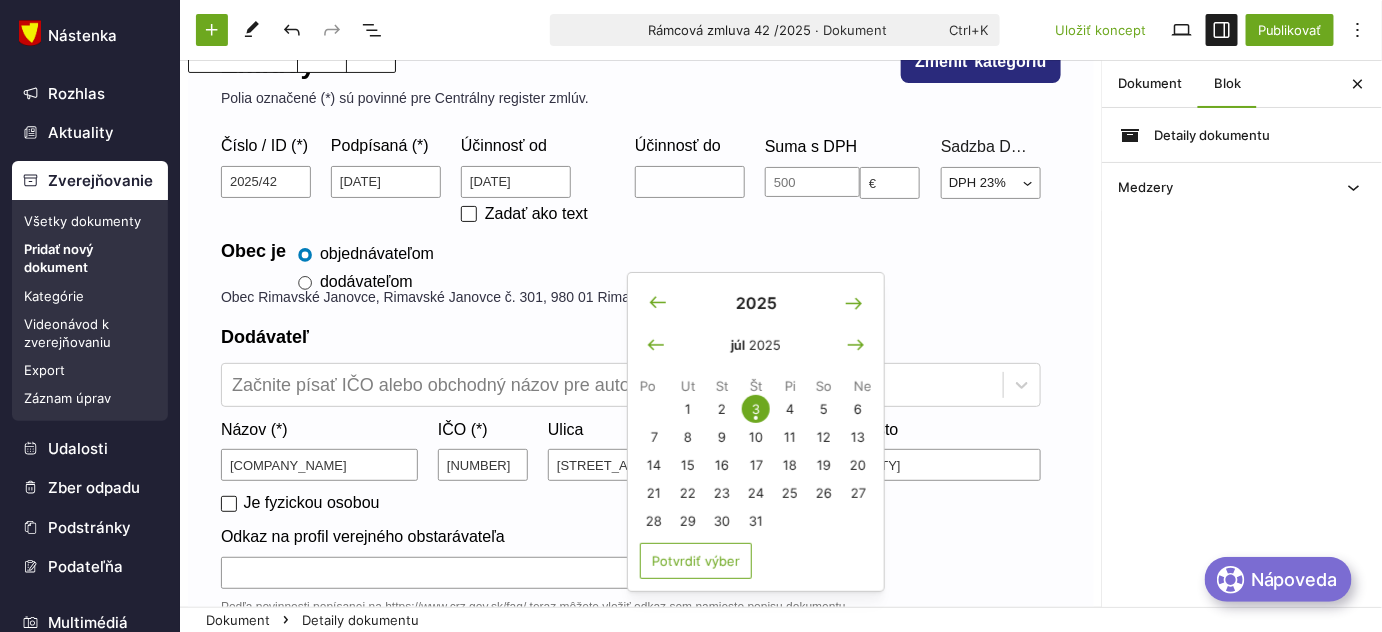 scroll, scrollTop: 181, scrollLeft: 0, axis: vertical 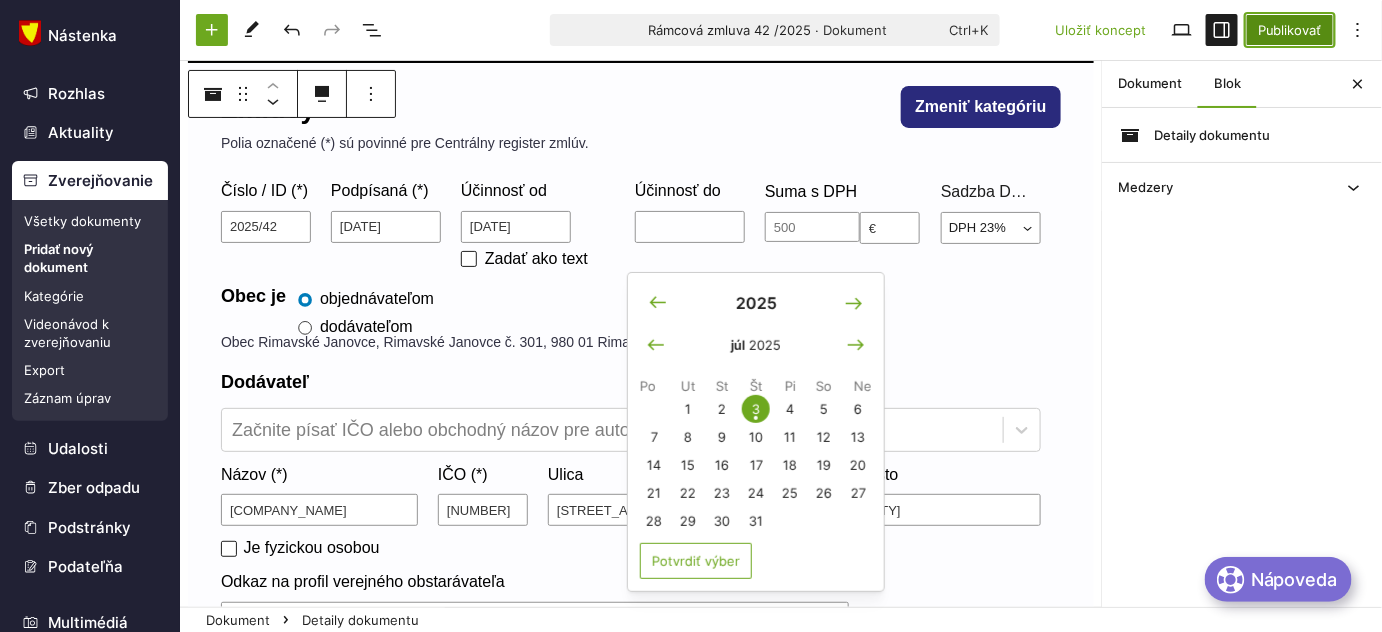click on "Publikovať" at bounding box center [1290, 30] 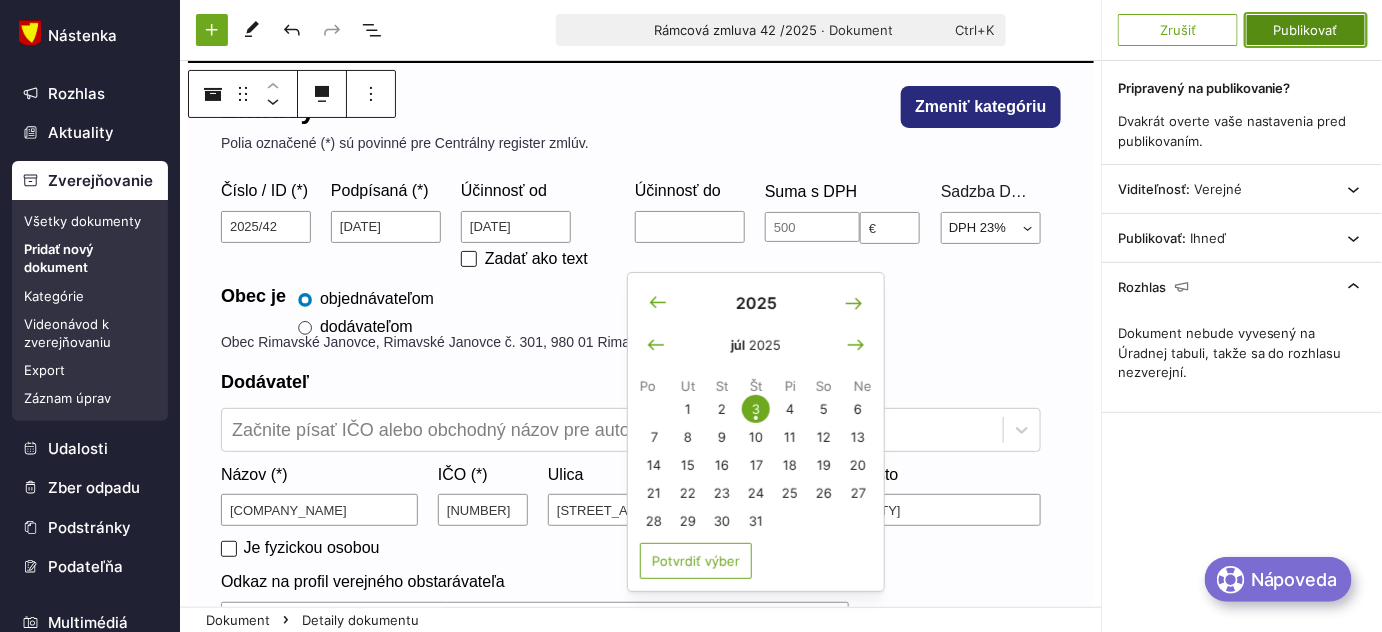 click on "Publikovať" at bounding box center [1306, 30] 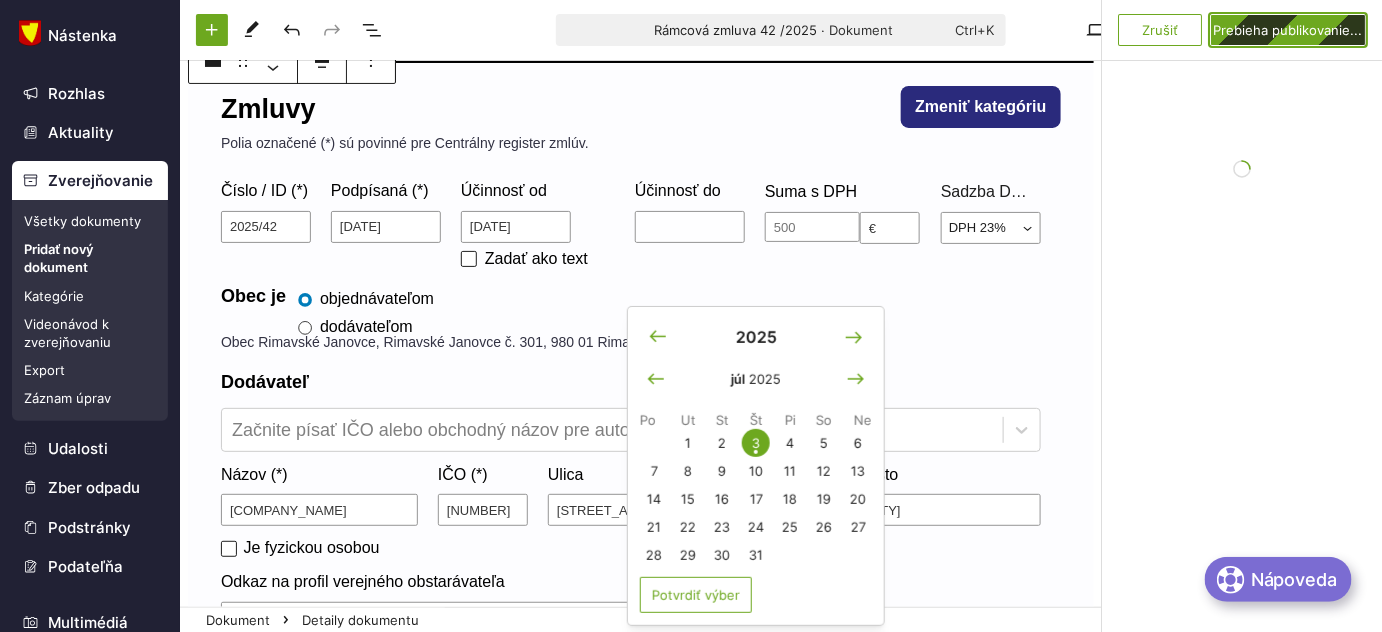 scroll, scrollTop: 0, scrollLeft: 0, axis: both 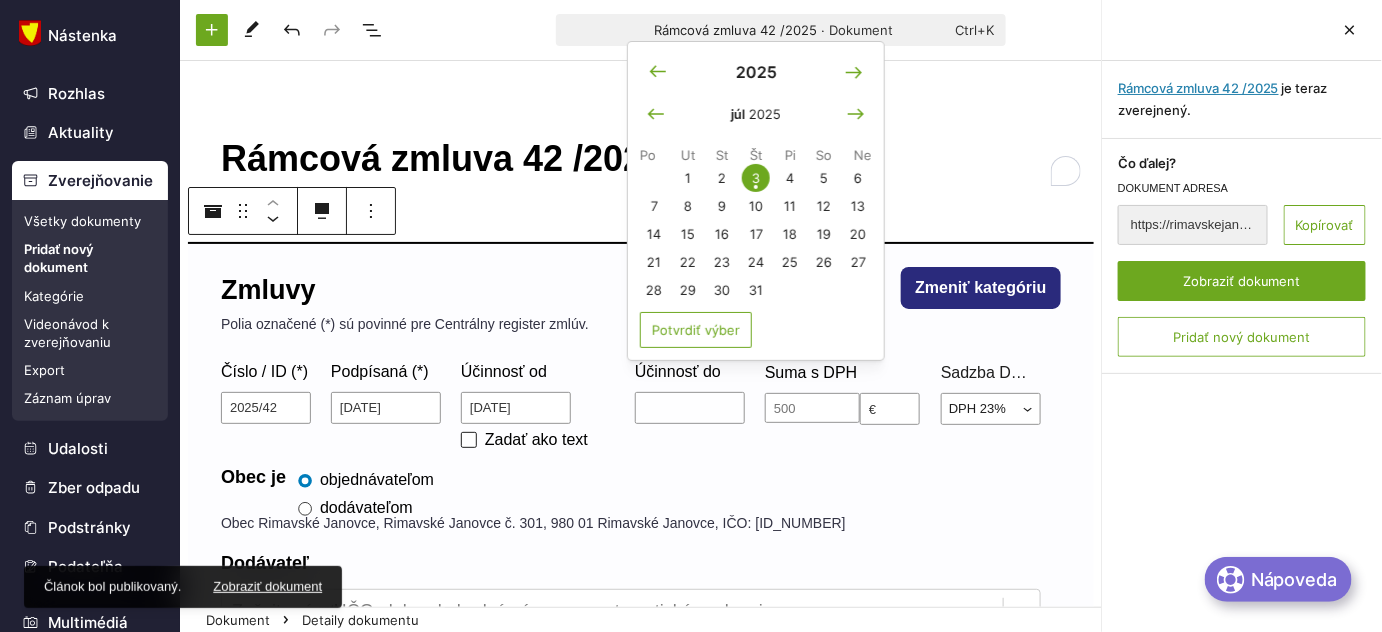 click on "Zverejňovanie Všetky dokumenty Pridať nový dokument Kategórie Videonávod k zverejňovaniu Export Záznam úprav" at bounding box center [90, 310] 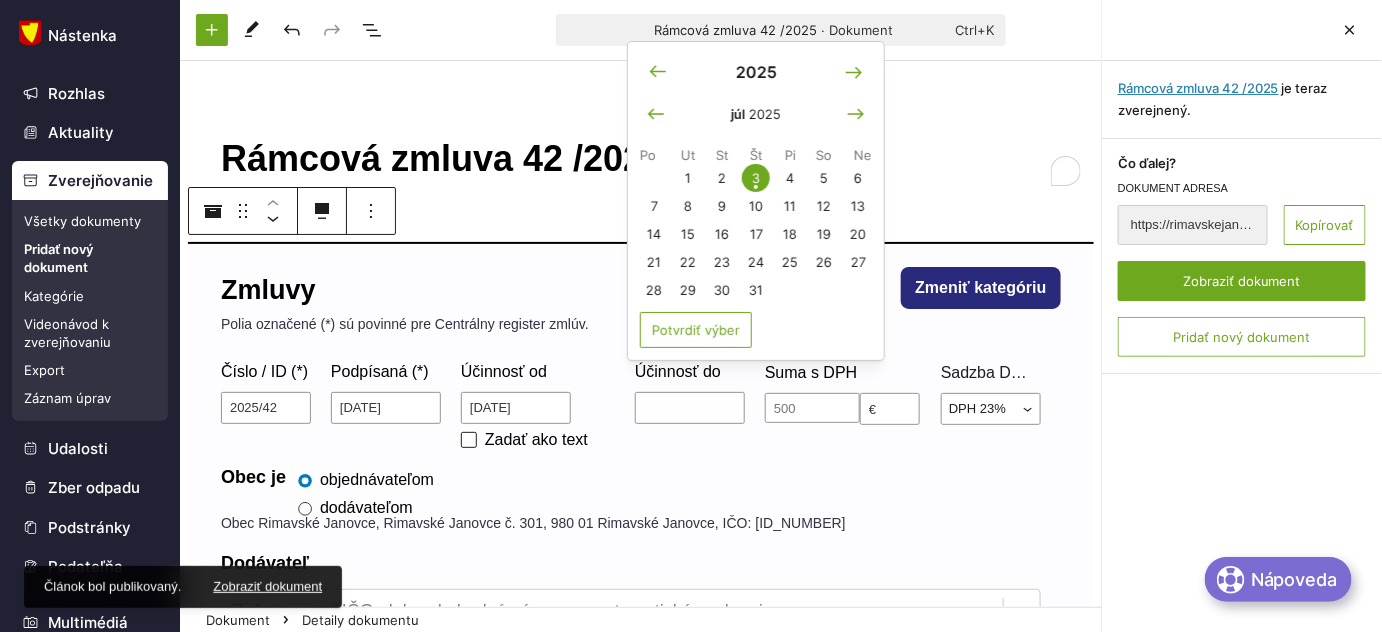 click on "Zverejňovanie" at bounding box center [90, 181] 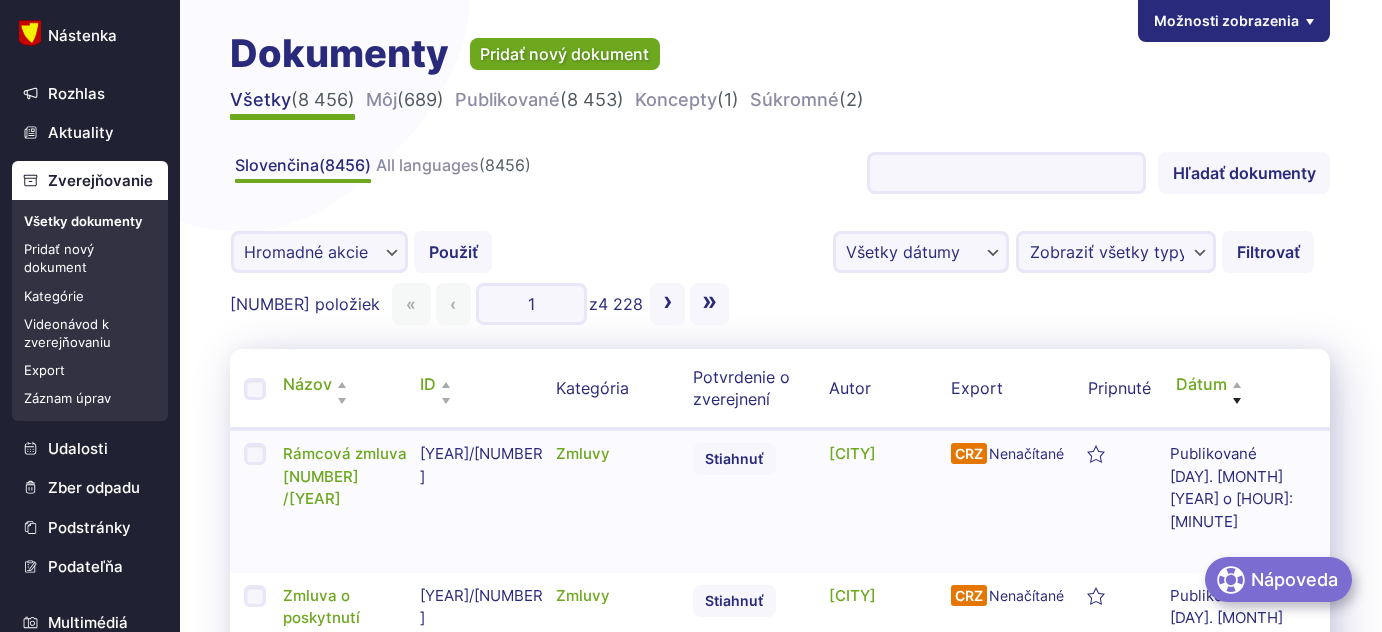 scroll, scrollTop: 0, scrollLeft: 0, axis: both 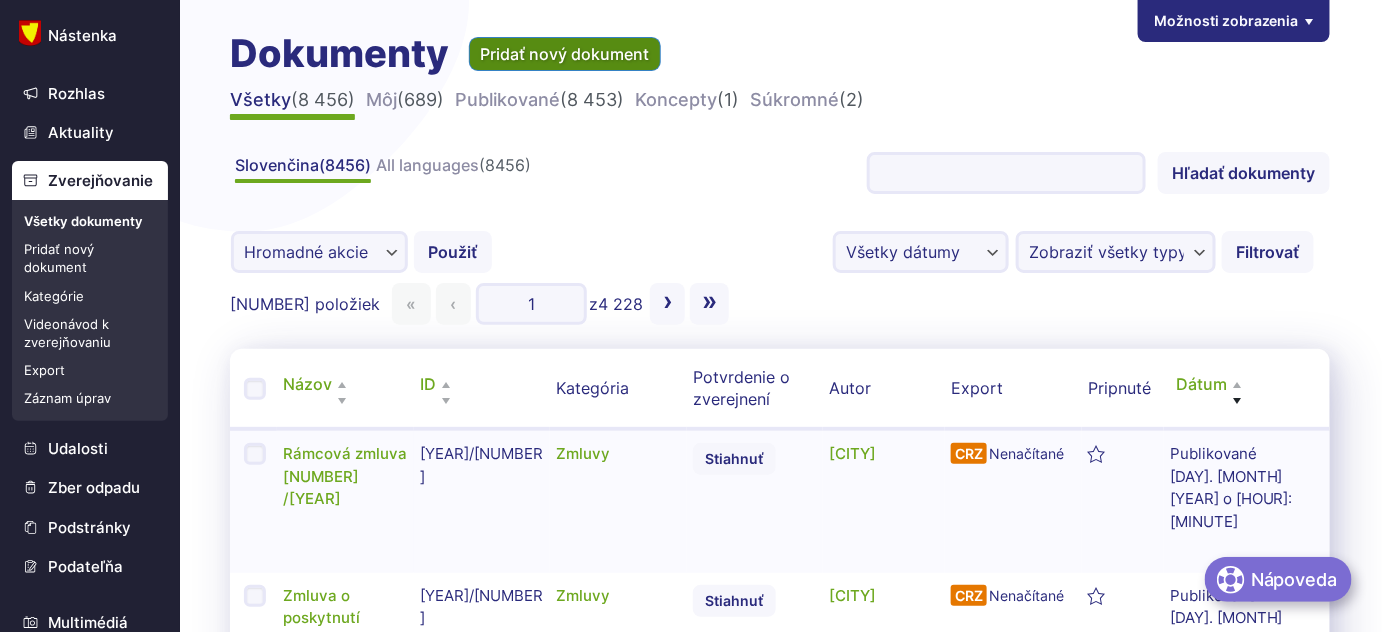 click on "Pridať nový dokument" at bounding box center (565, 54) 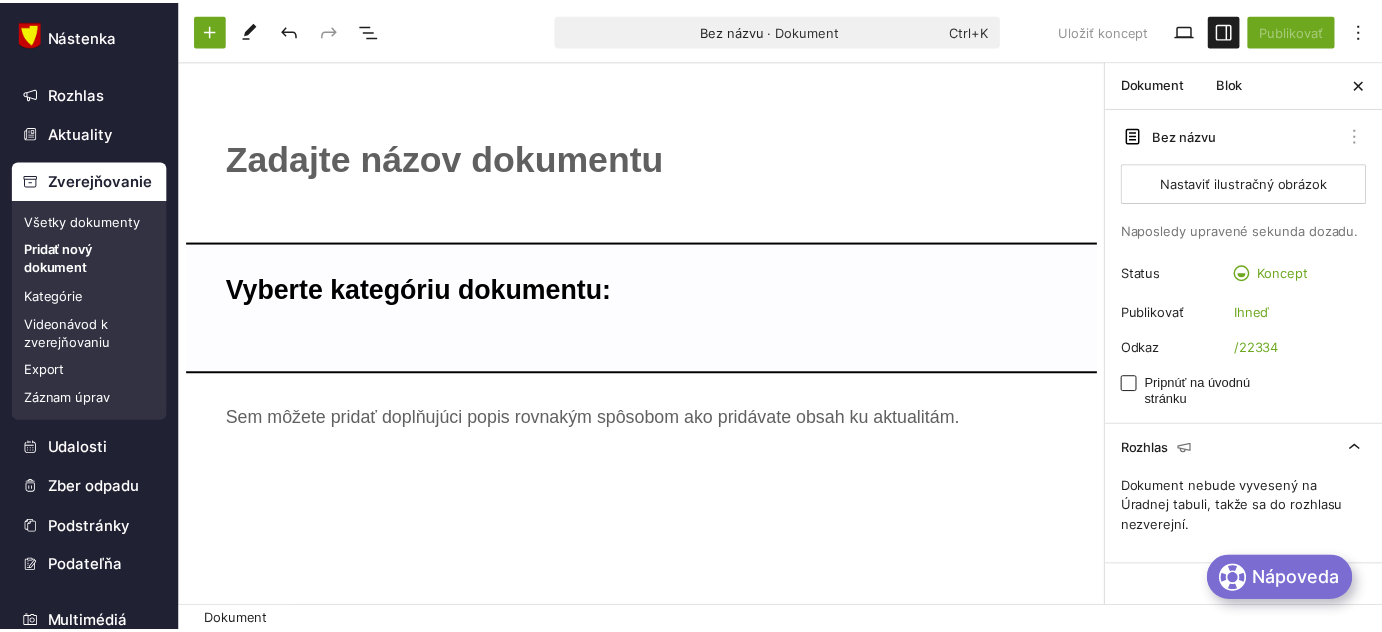 scroll, scrollTop: 0, scrollLeft: 0, axis: both 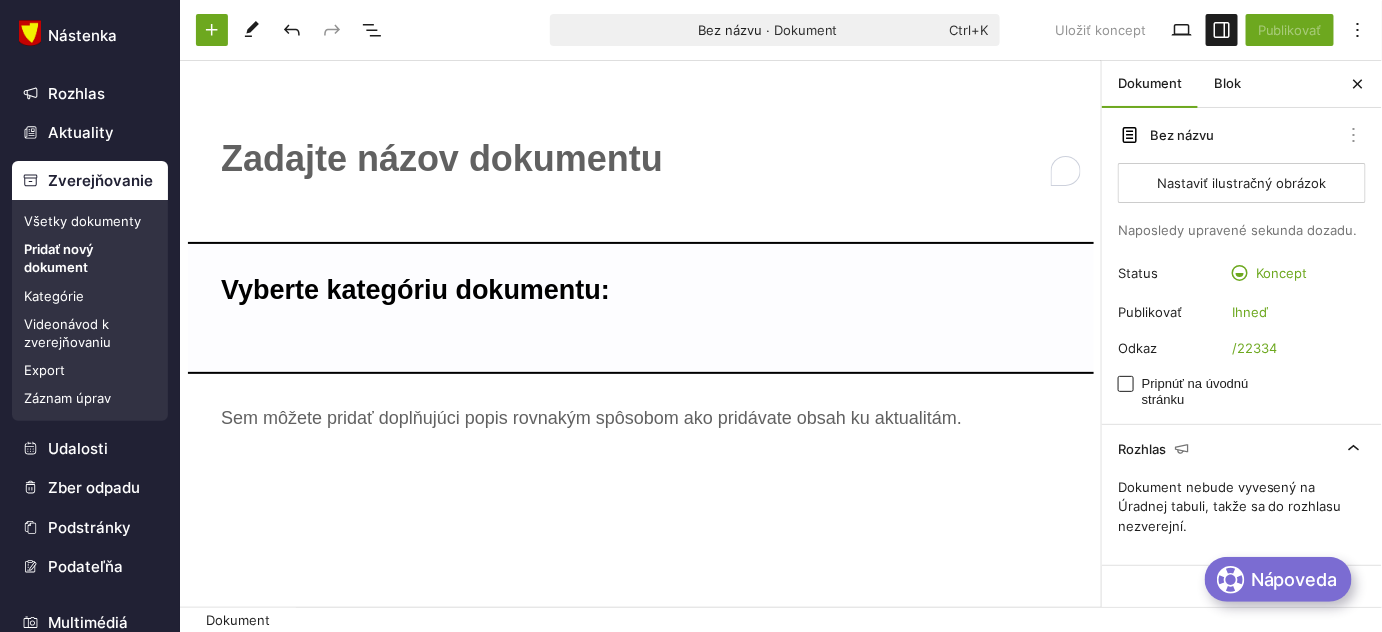 click on "﻿" at bounding box center (641, 159) 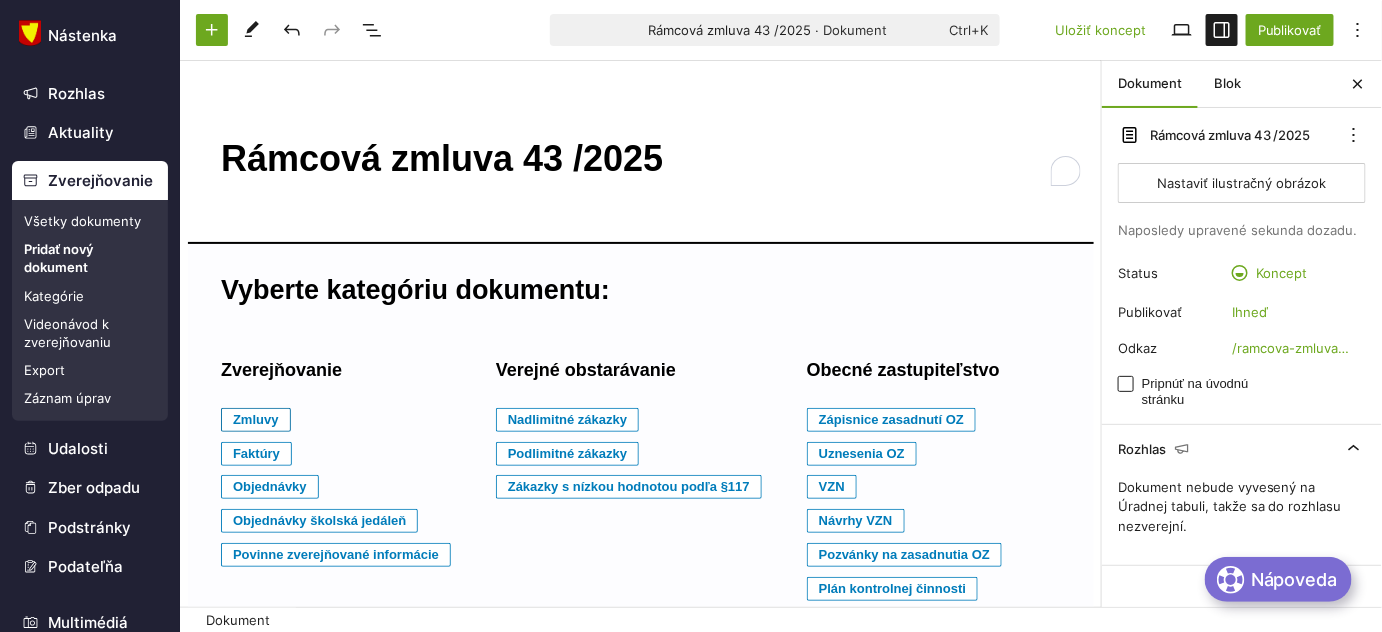 click on "Zmluvy" at bounding box center [256, 420] 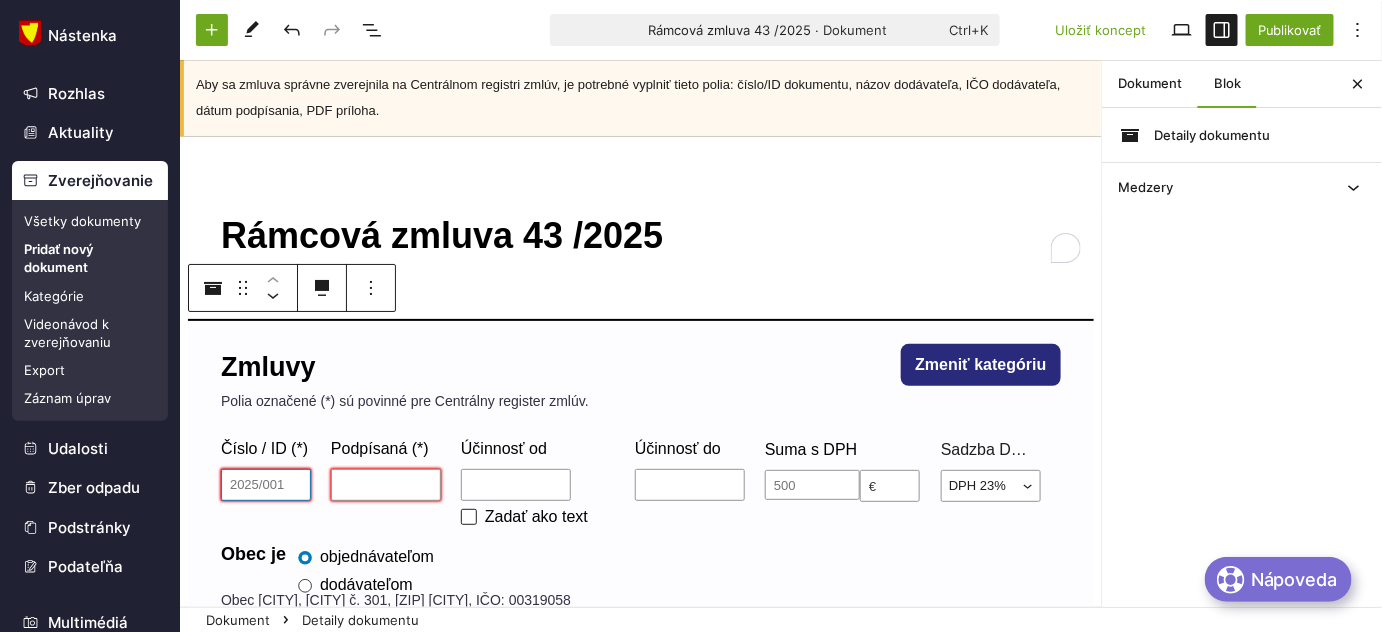 click on "Číslo / ID (*)" at bounding box center [266, 485] 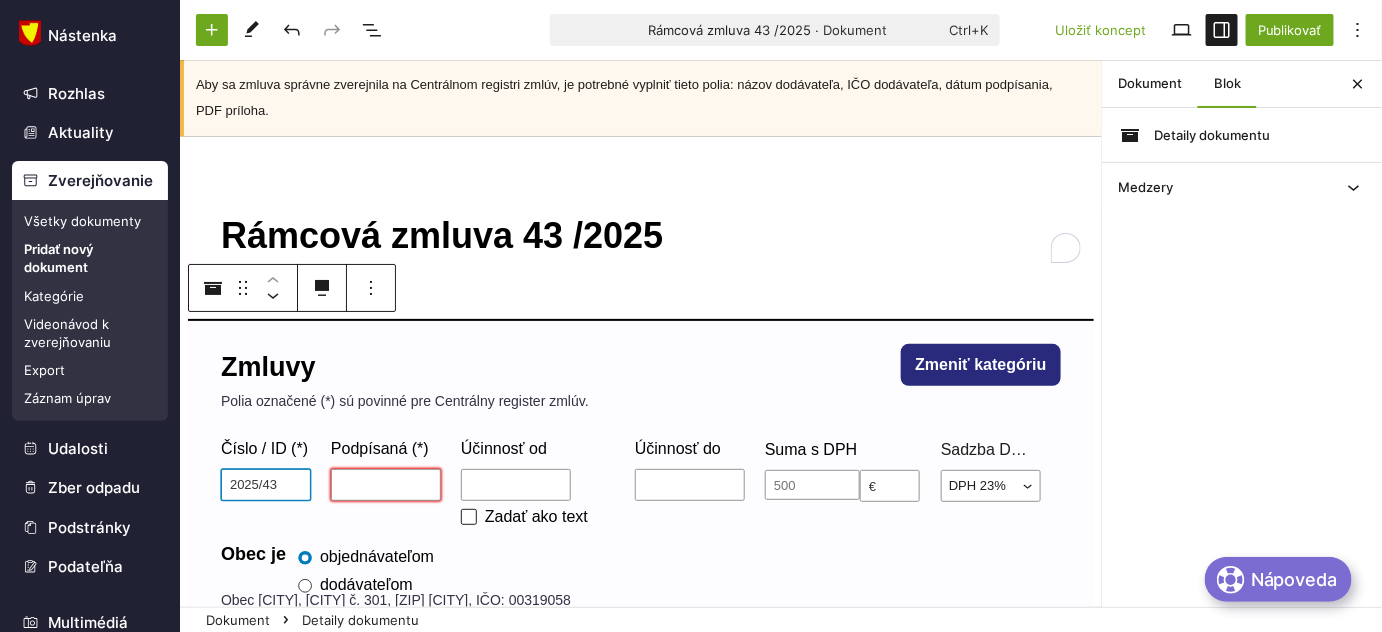 type on "2025/43" 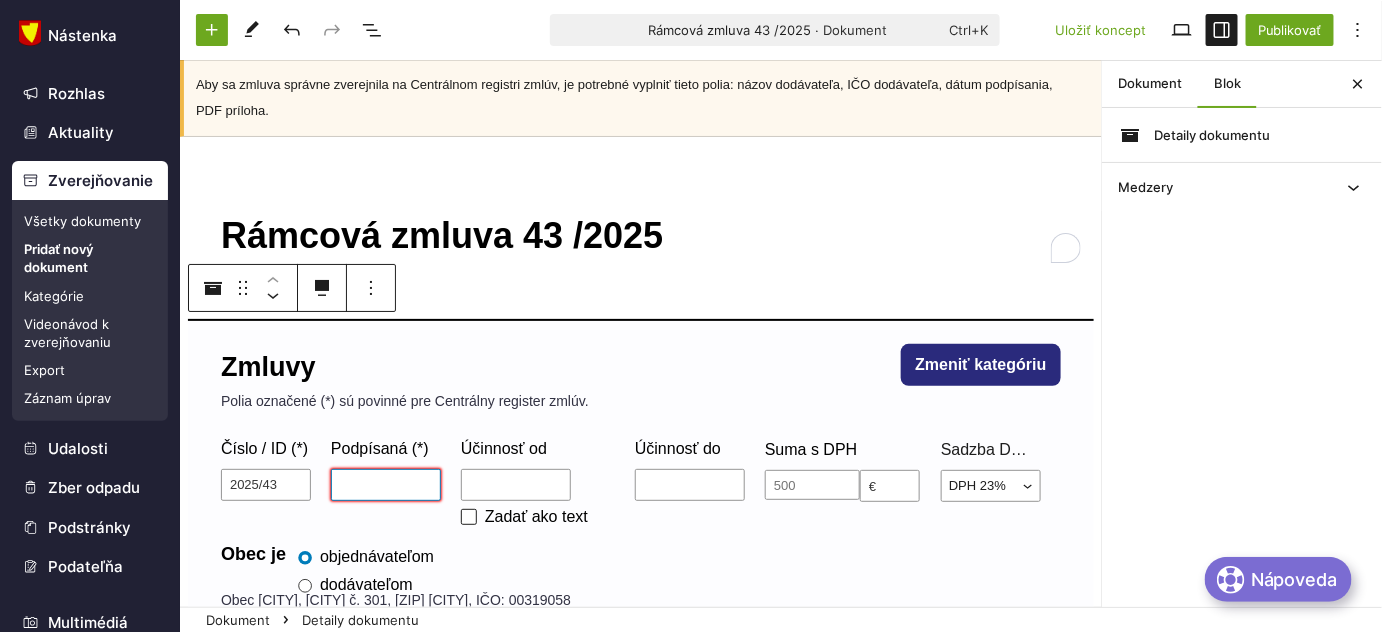 click on "Podpísaná (*)" at bounding box center [386, 485] 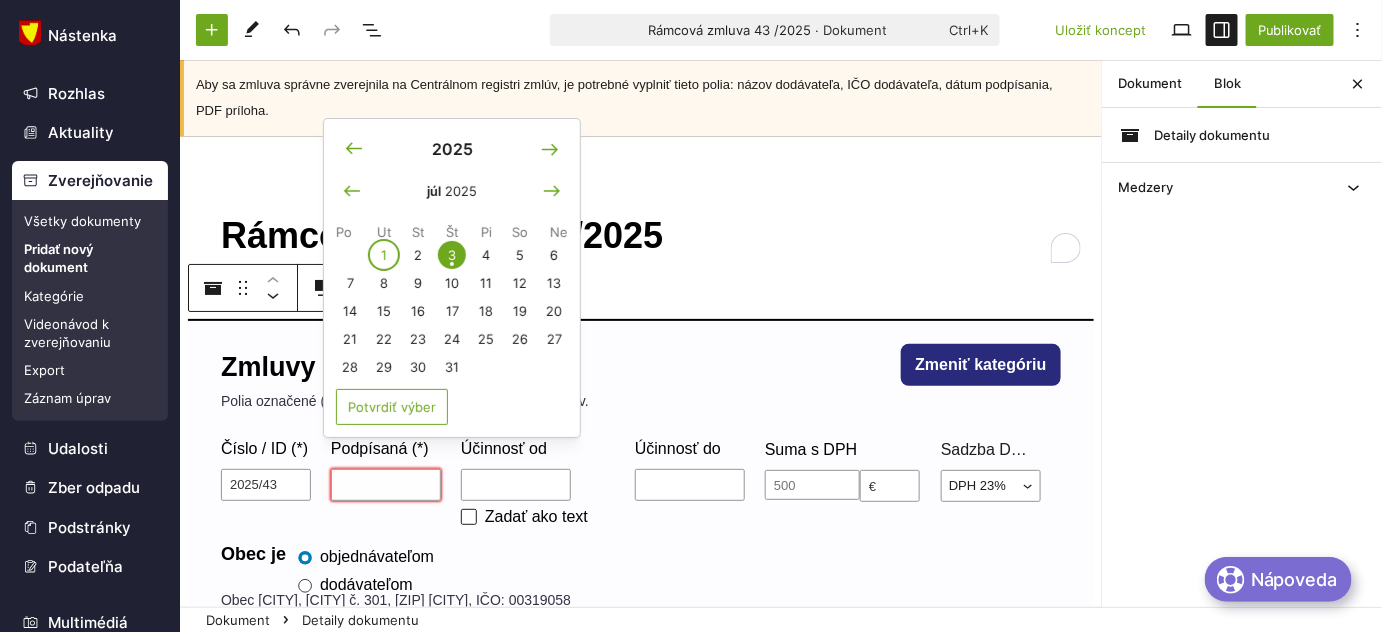 click on "1" at bounding box center (384, 255) 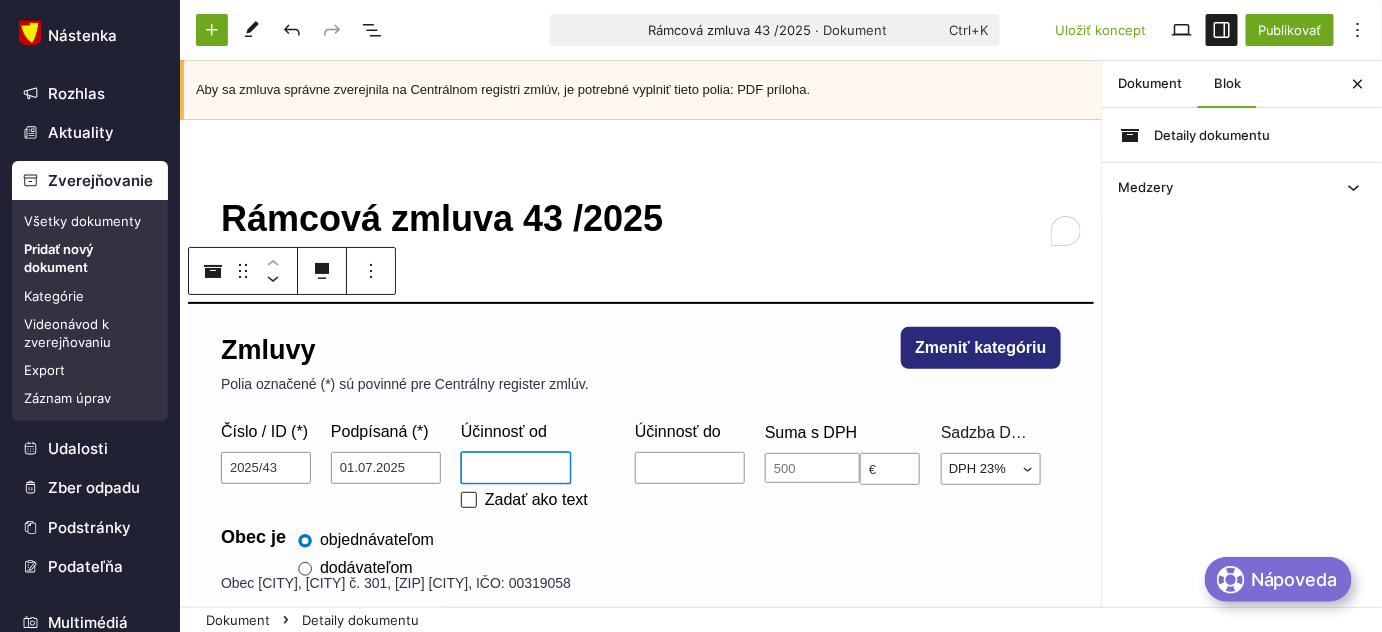click on "Účinnosť od" at bounding box center [516, 468] 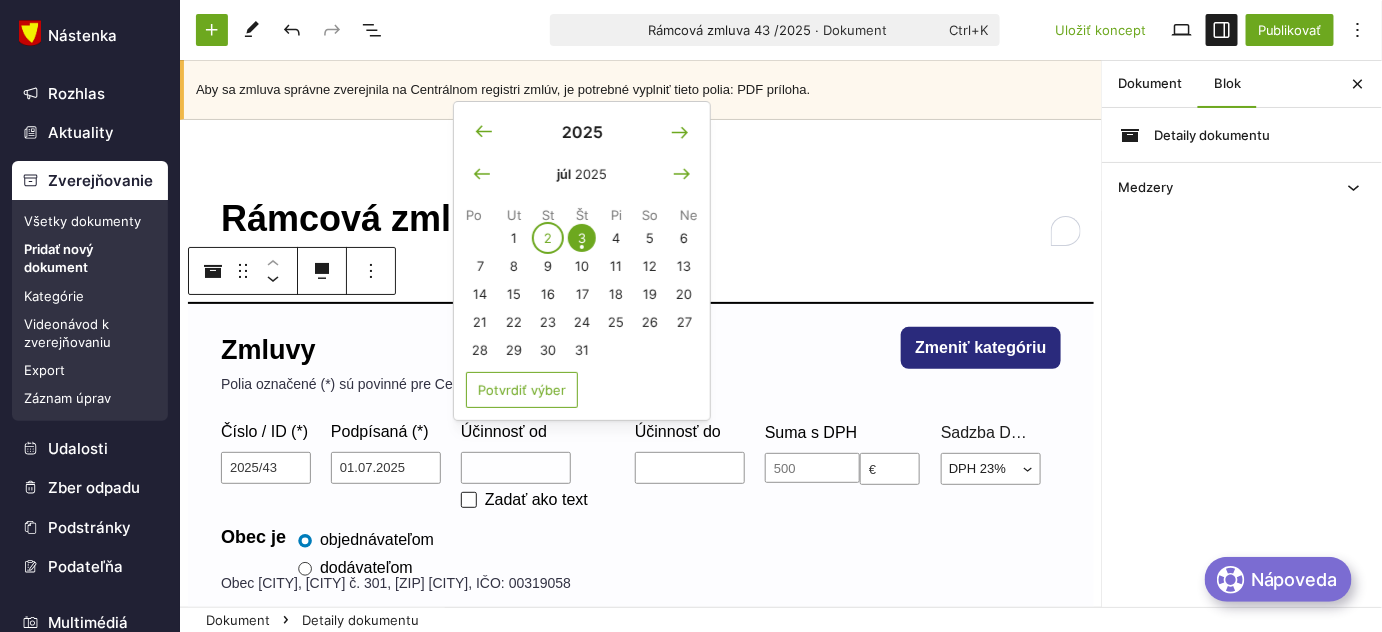 click on "2" at bounding box center [548, 238] 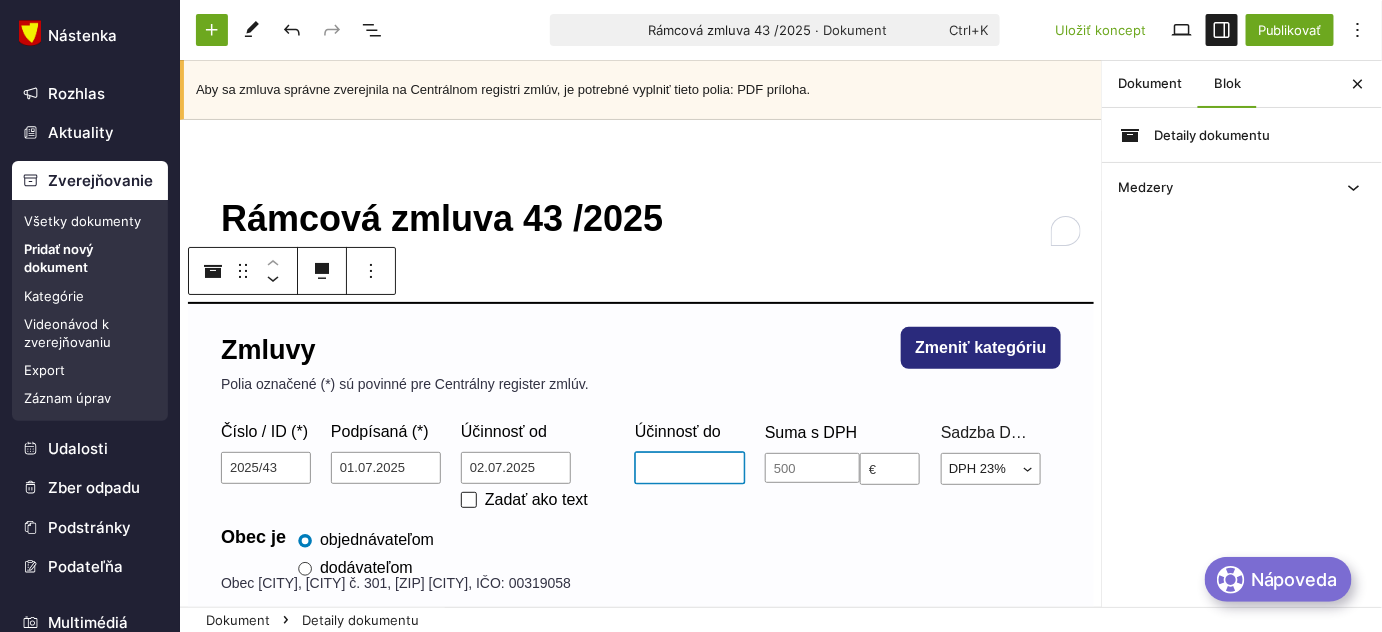 click on "Účinnosť do" at bounding box center [690, 468] 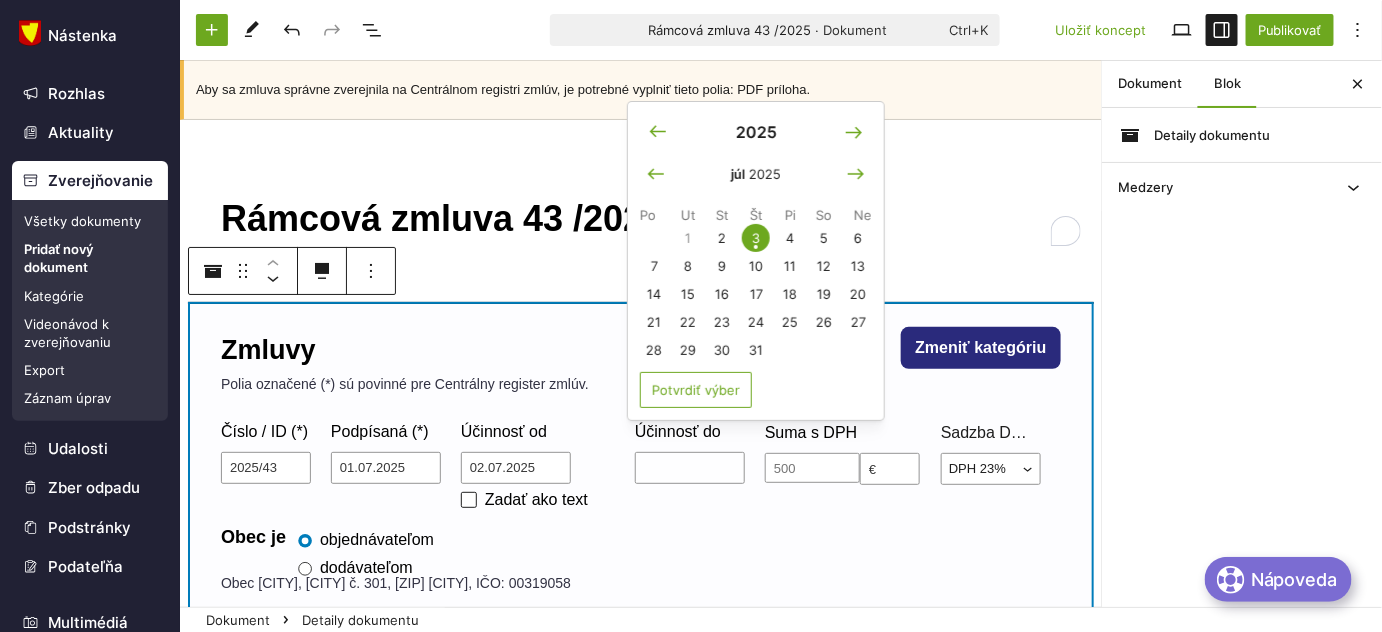 click on "Obec je objednávateľom dodávateľom" at bounding box center [641, 550] 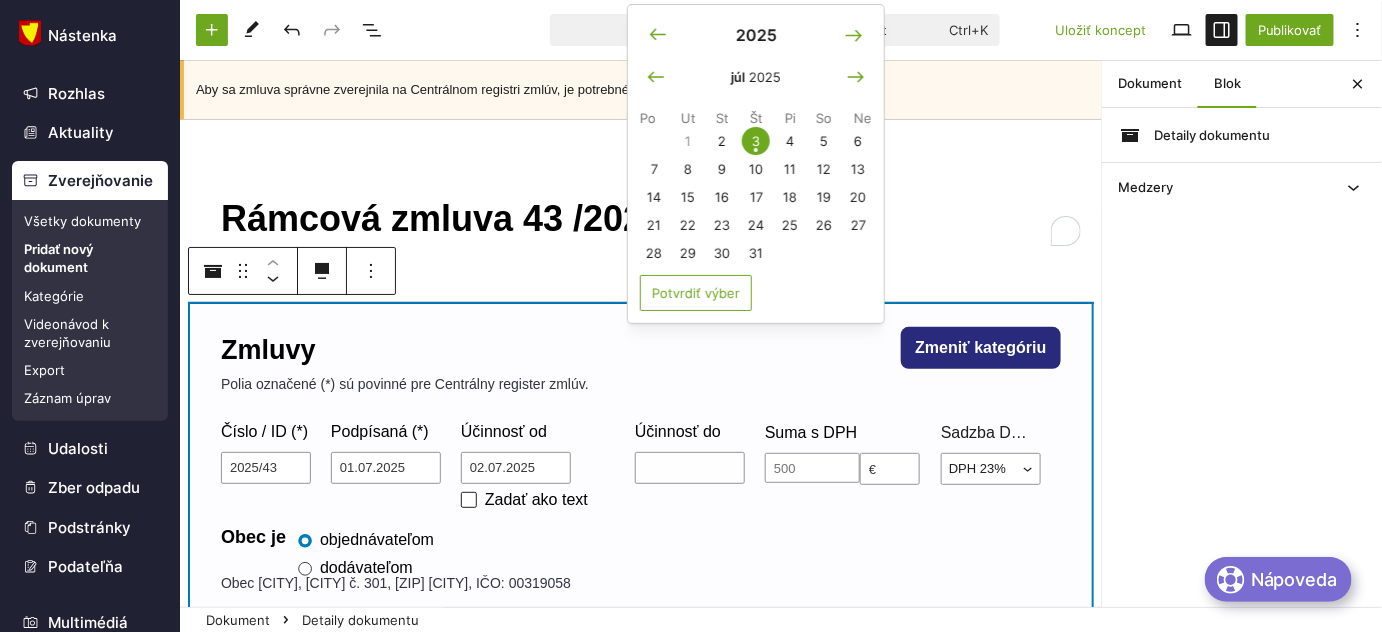 scroll, scrollTop: 272, scrollLeft: 0, axis: vertical 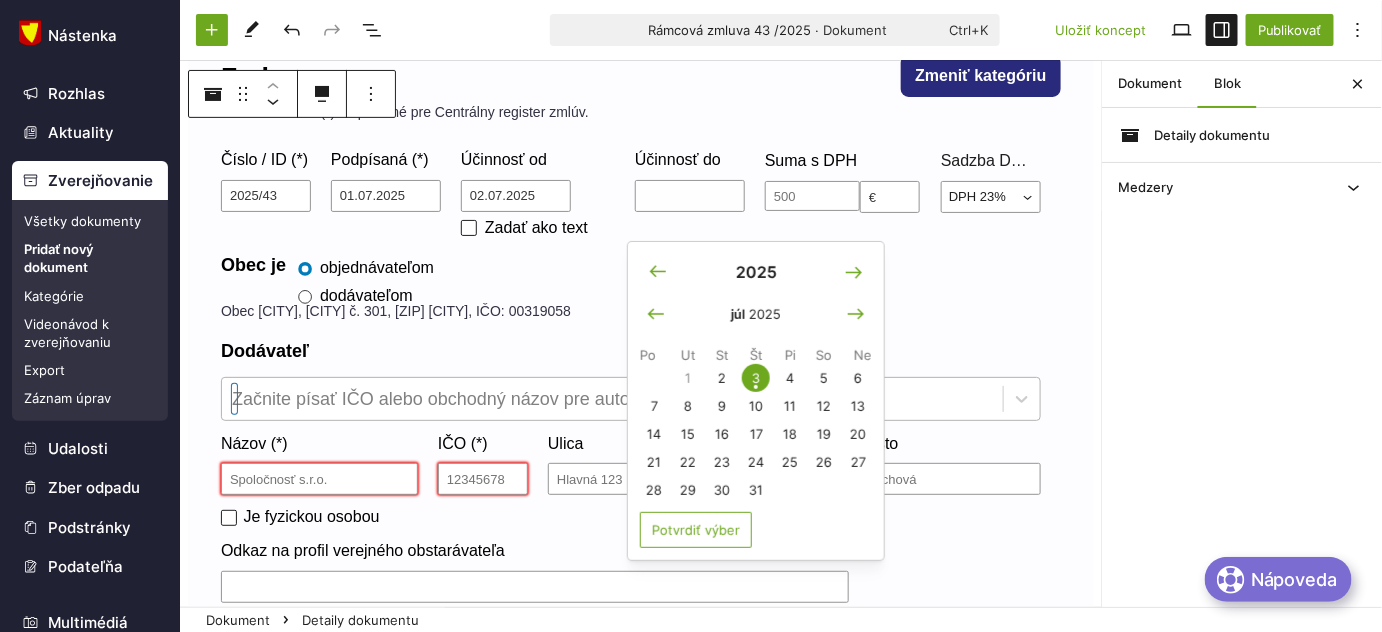 click at bounding box center [612, 399] 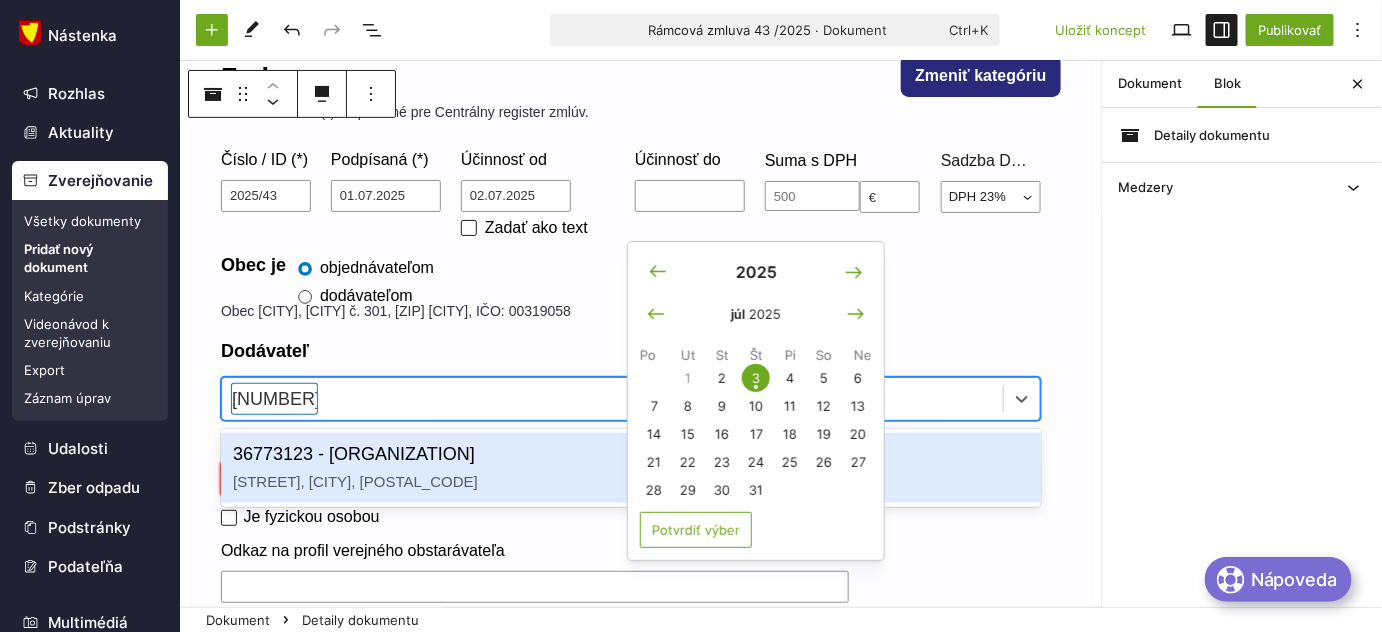 click on "36773123 - TAURIS, a.s. Potravinárska 6, Rimavská Sobota, 97901" at bounding box center [631, 468] 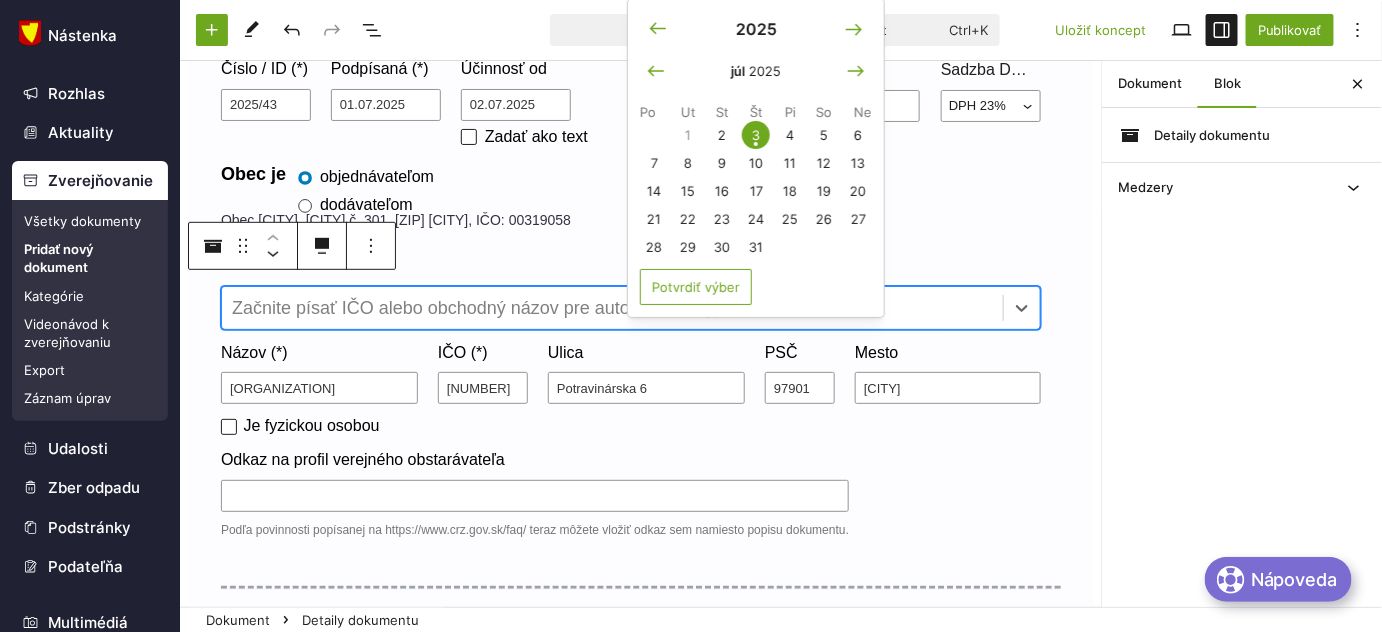 scroll, scrollTop: 545, scrollLeft: 0, axis: vertical 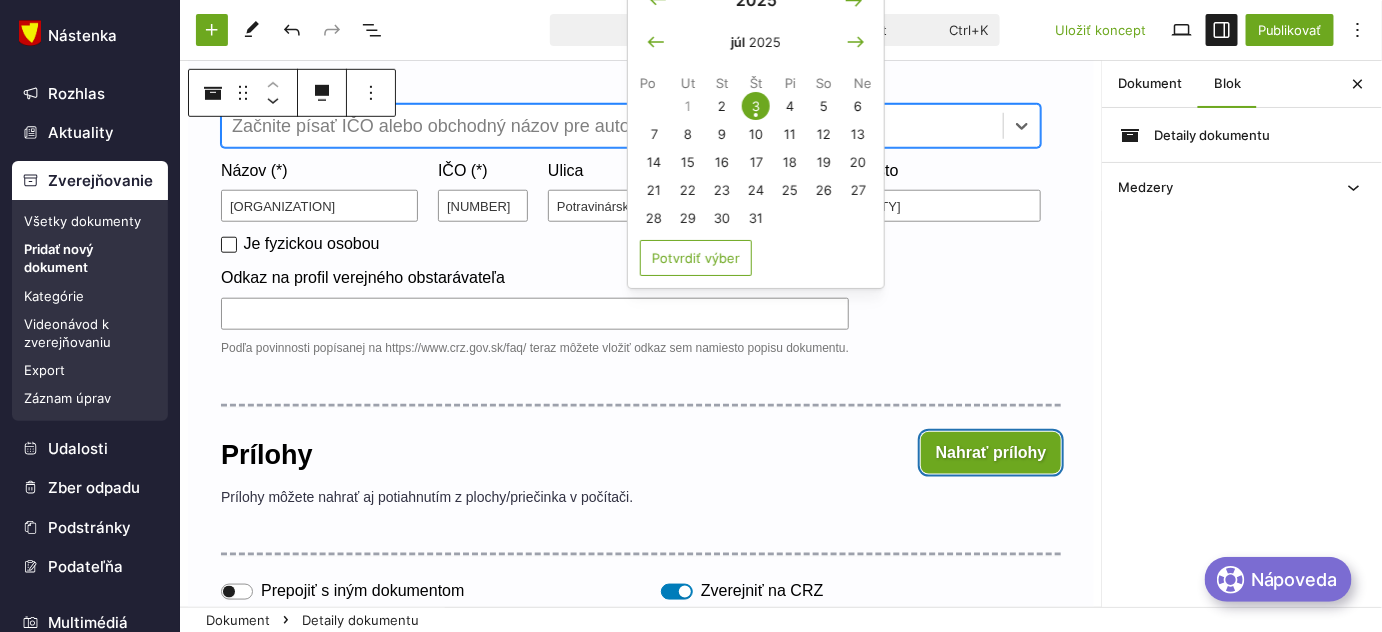 click on "Nahrať prílohy" at bounding box center (991, 453) 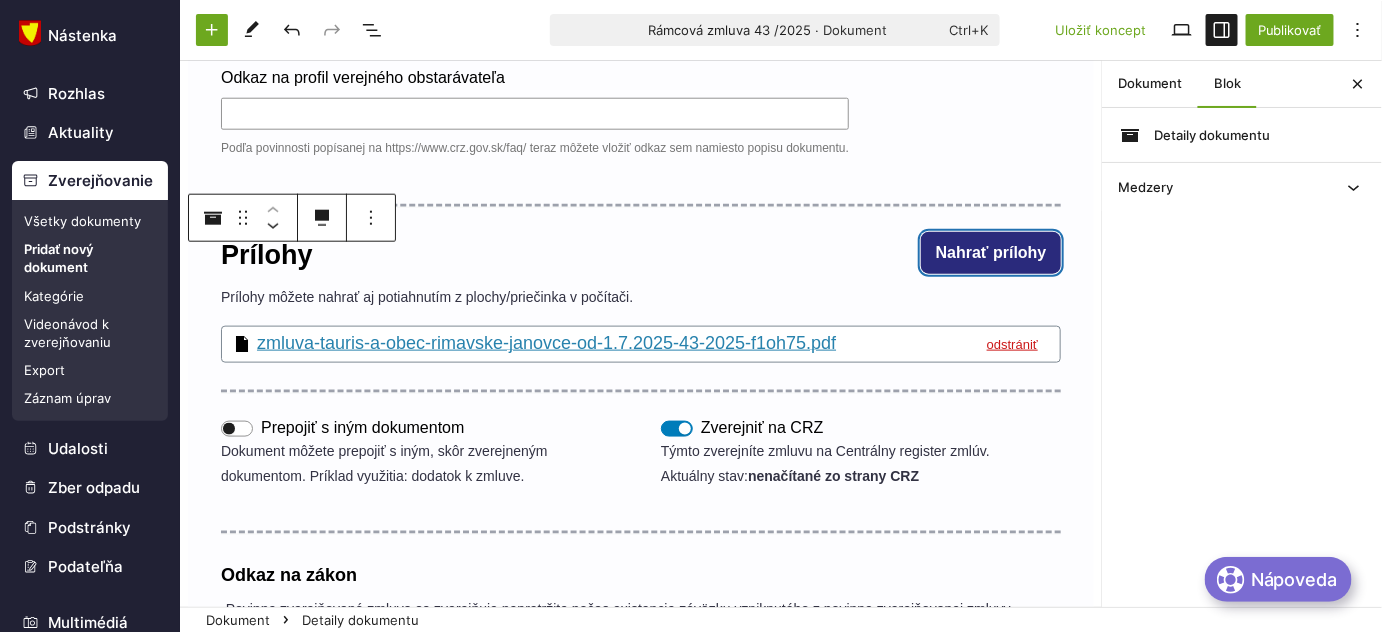 scroll, scrollTop: 818, scrollLeft: 0, axis: vertical 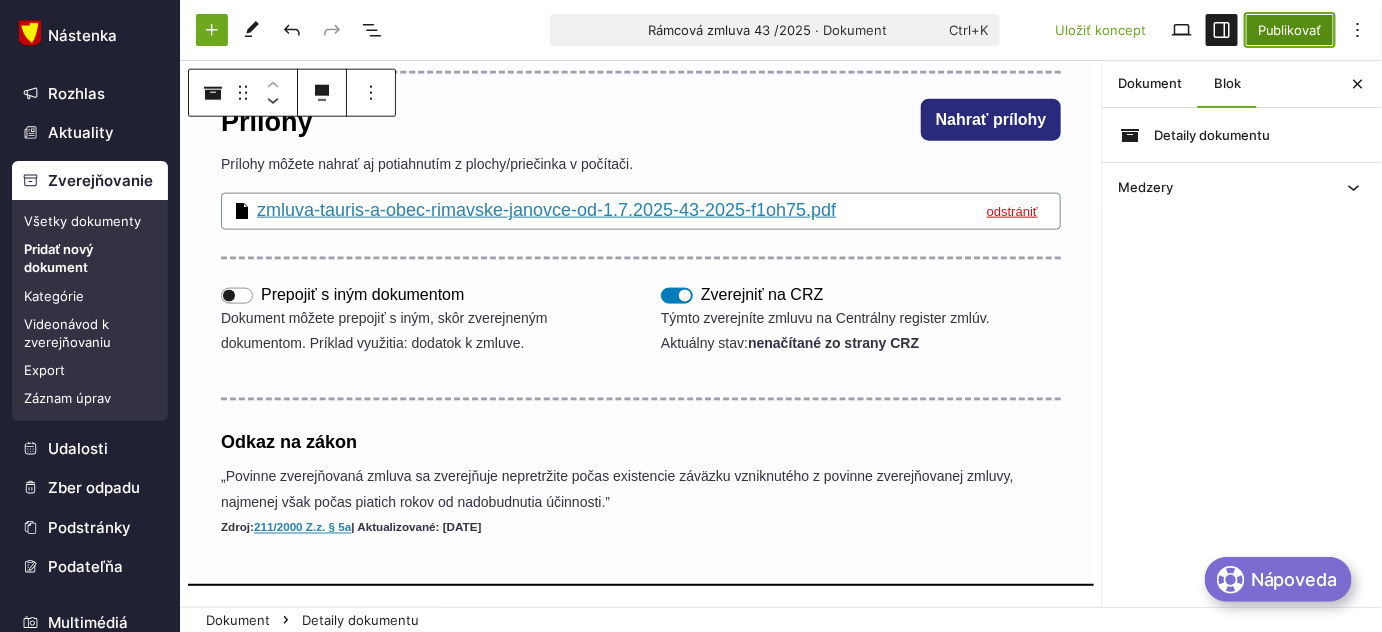 click on "Publikovať" at bounding box center [1290, 30] 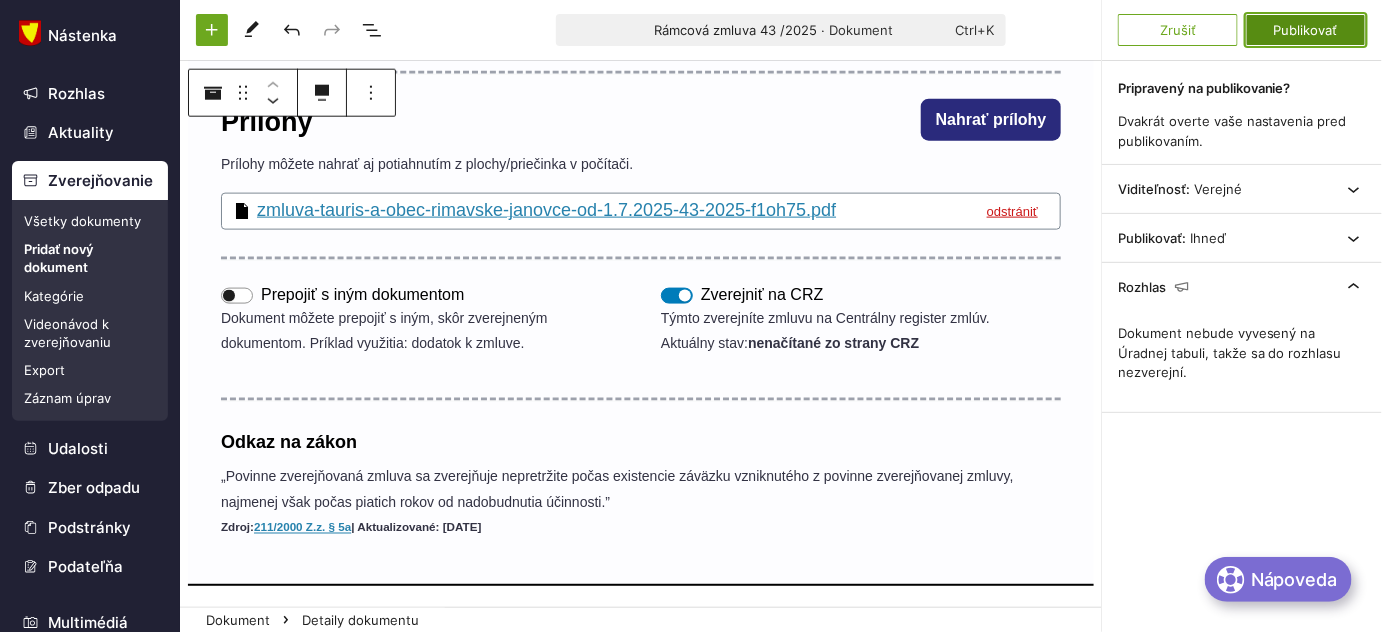 click on "Publikovať" at bounding box center (1306, 30) 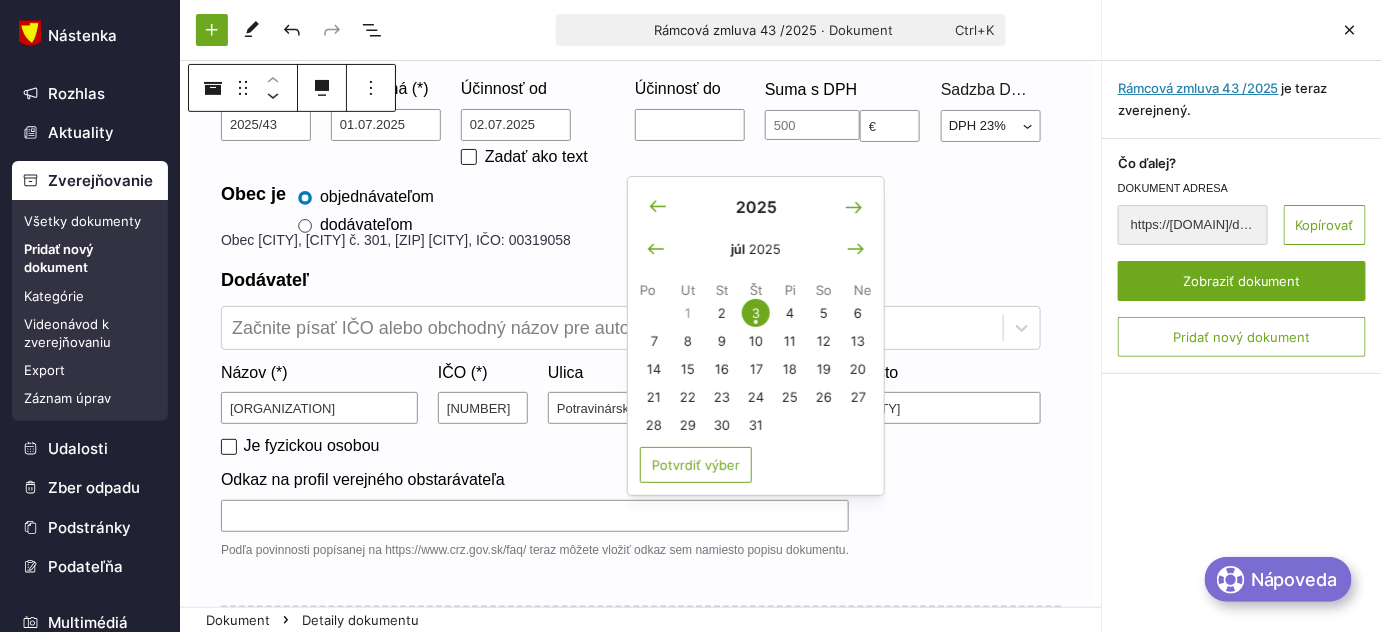 scroll, scrollTop: 272, scrollLeft: 0, axis: vertical 